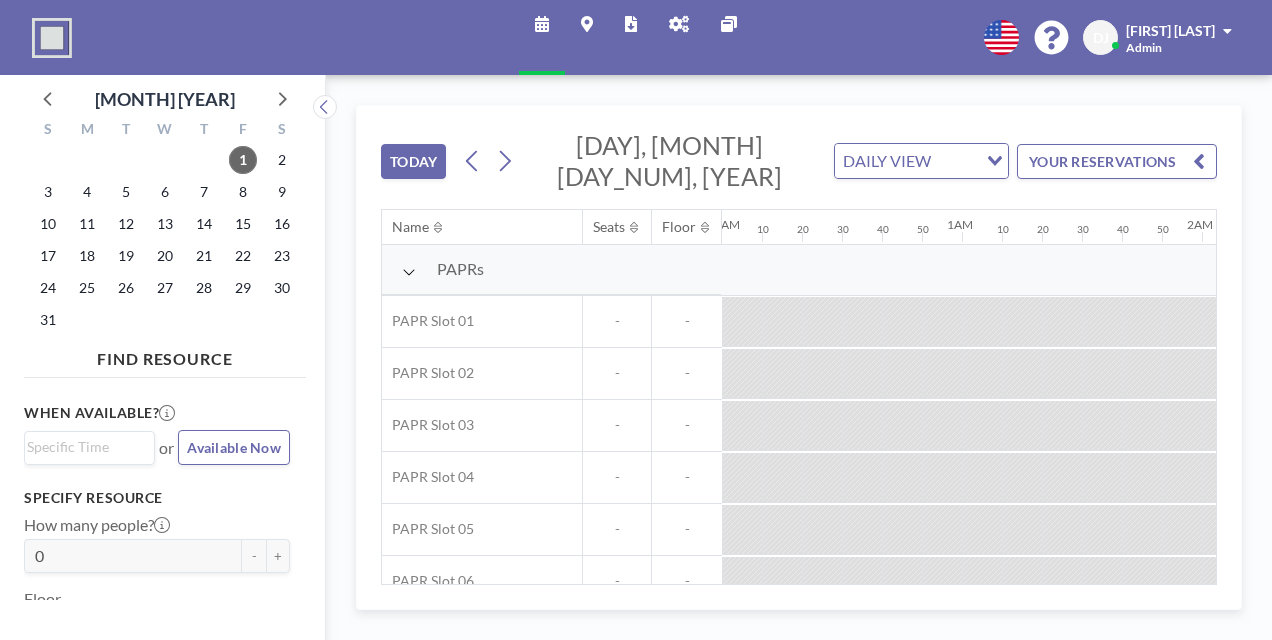 scroll, scrollTop: 0, scrollLeft: 0, axis: both 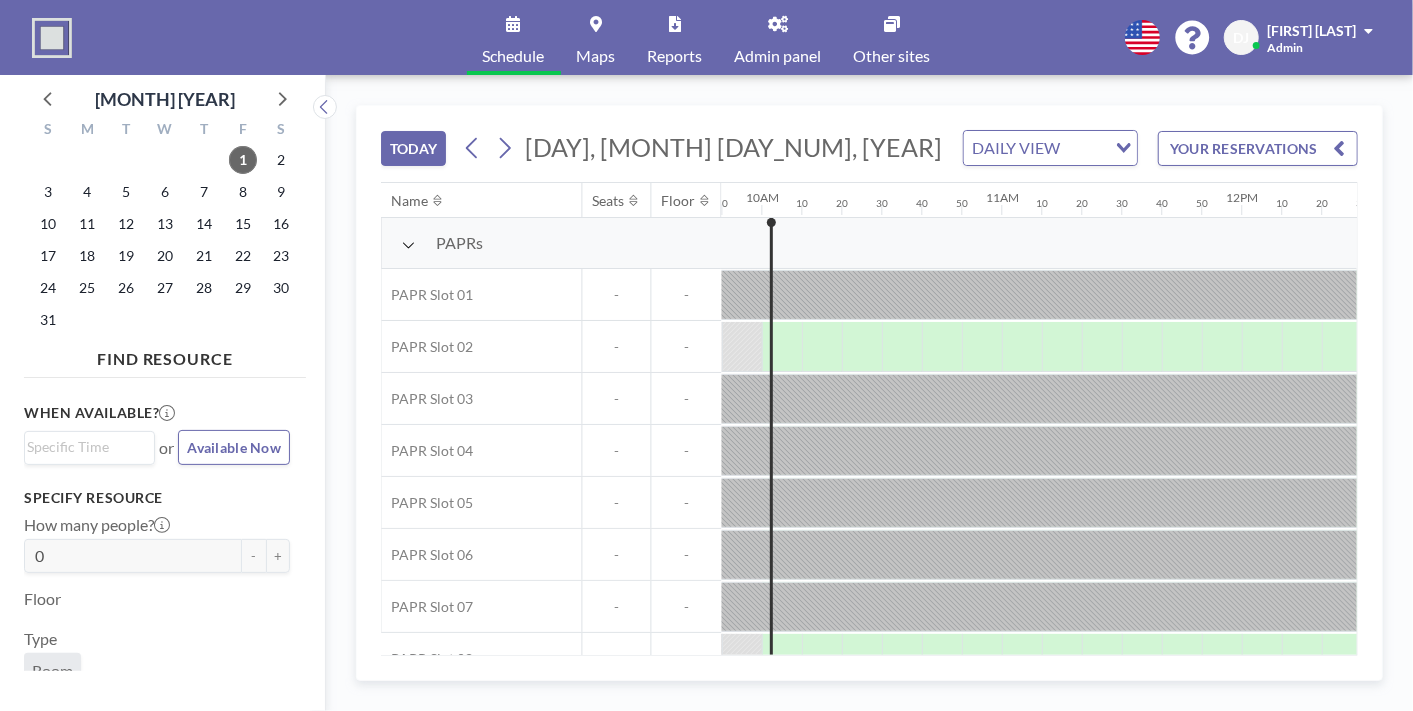 click on "YOUR RESERVATIONS" at bounding box center [1258, 148] 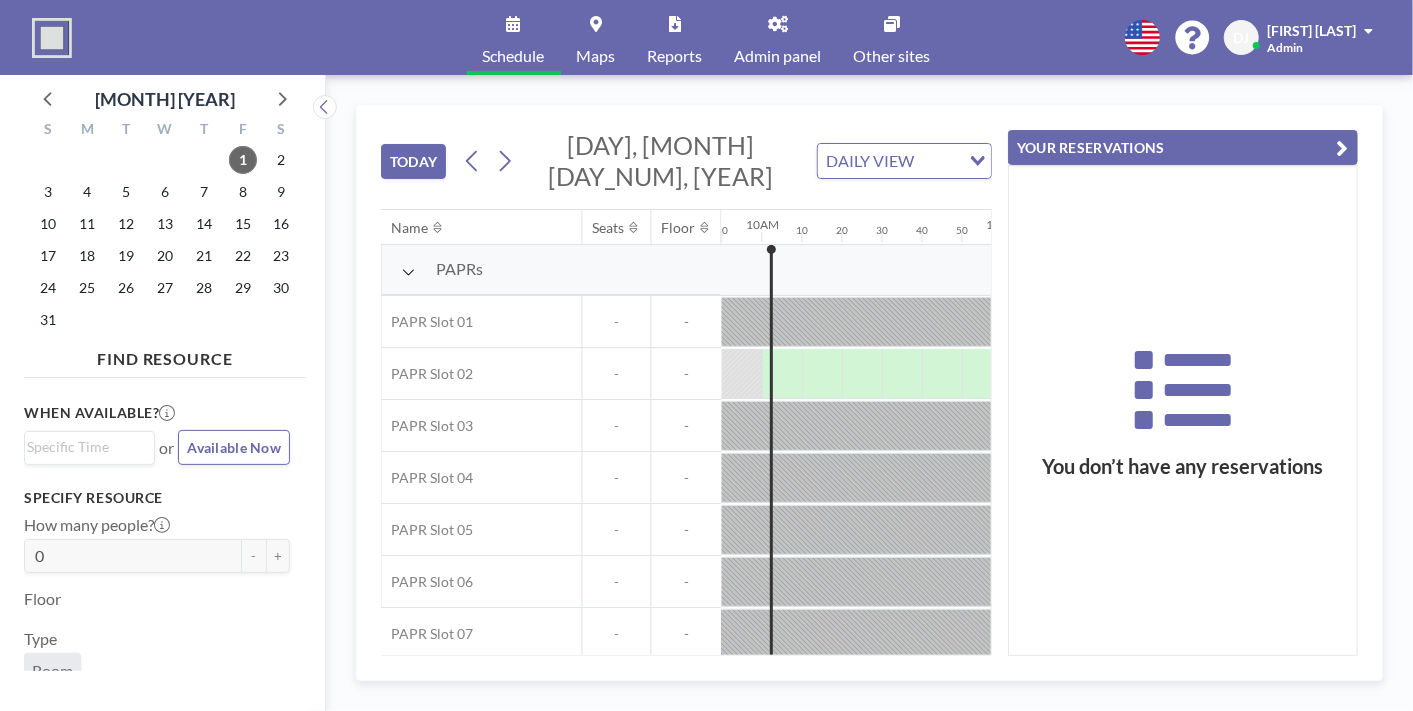 click on "YOUR RESERVATIONS" at bounding box center (1183, 147) 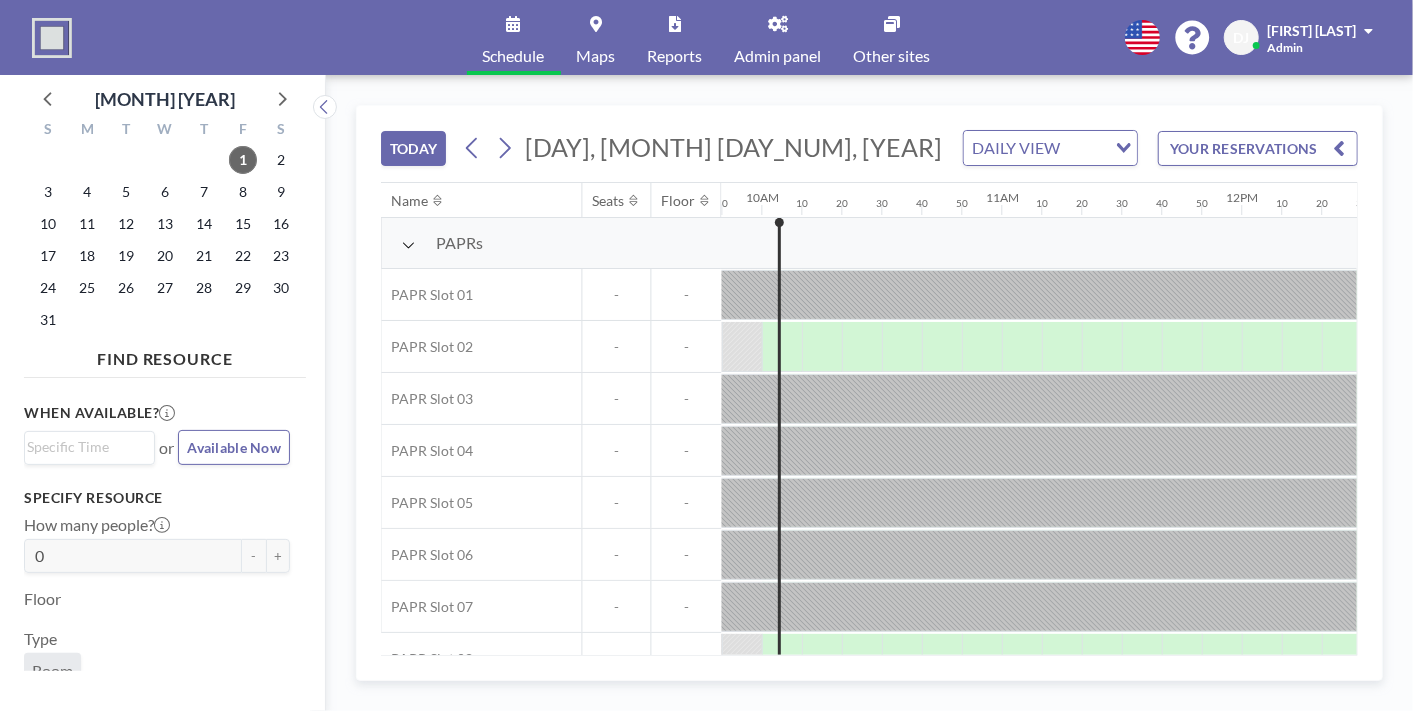click on "Admin panel" at bounding box center (778, 56) 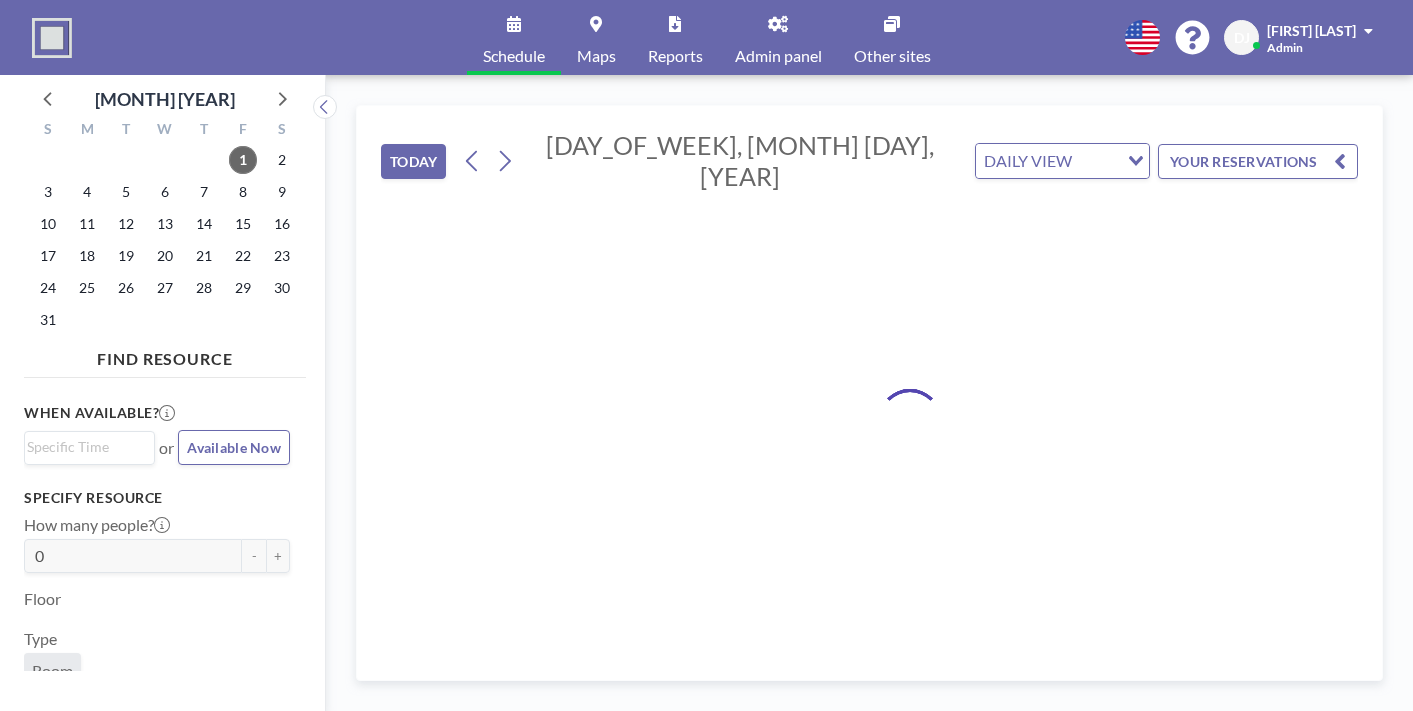 scroll, scrollTop: 0, scrollLeft: 0, axis: both 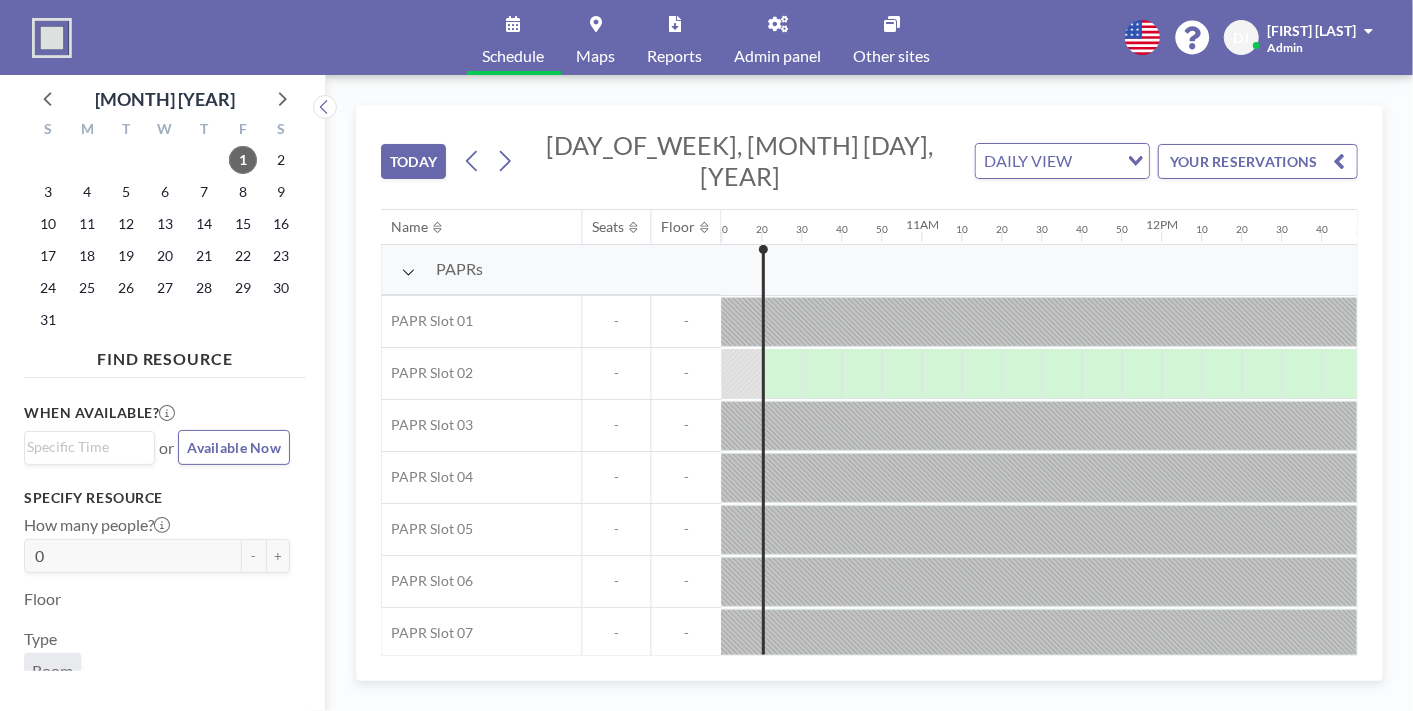 click on "Reports" at bounding box center (675, 37) 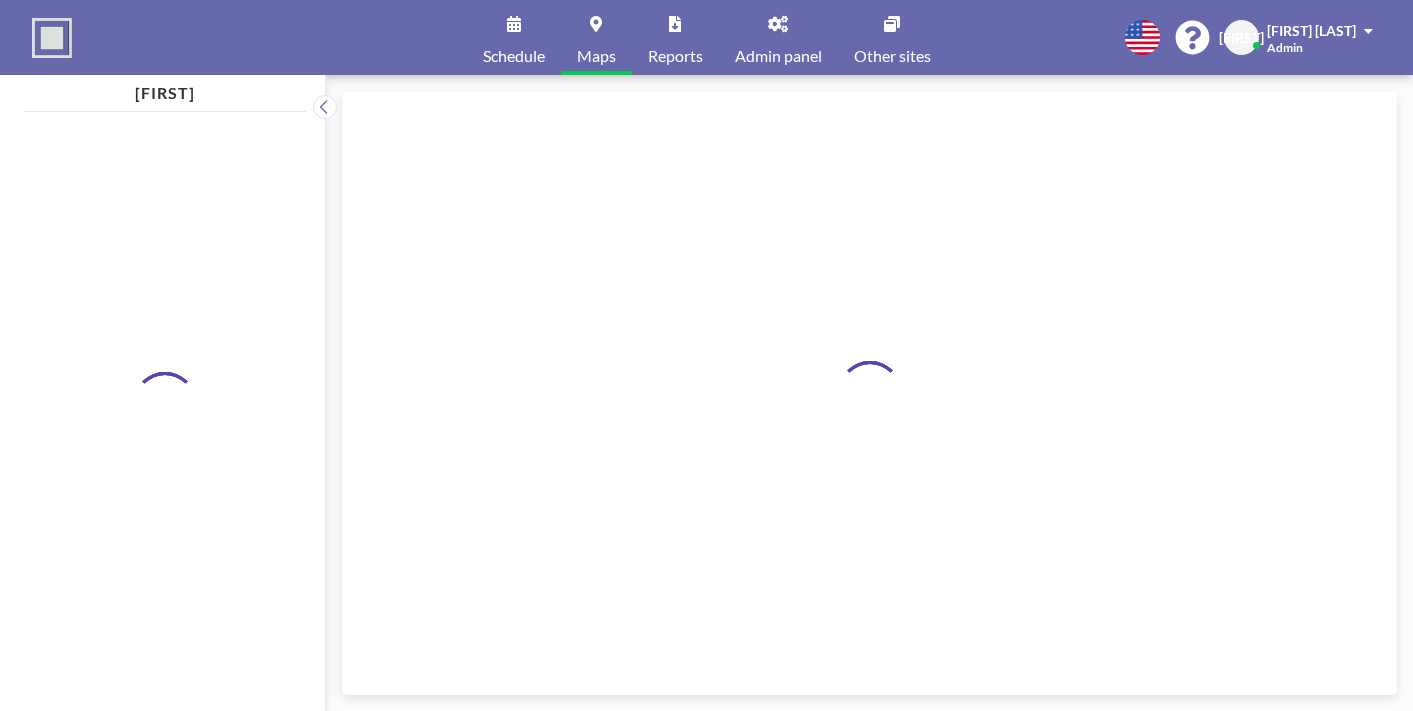 scroll, scrollTop: 0, scrollLeft: 0, axis: both 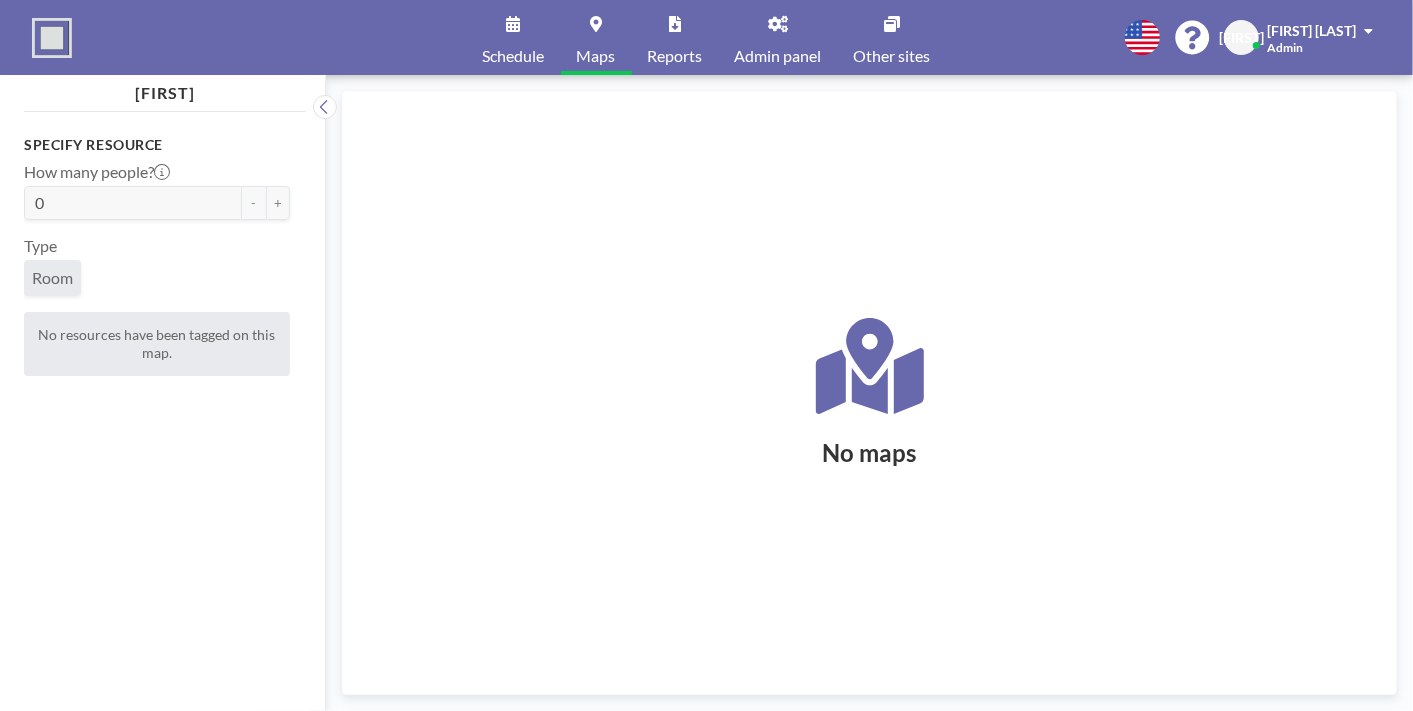 click on "Admin panel" at bounding box center [778, 37] 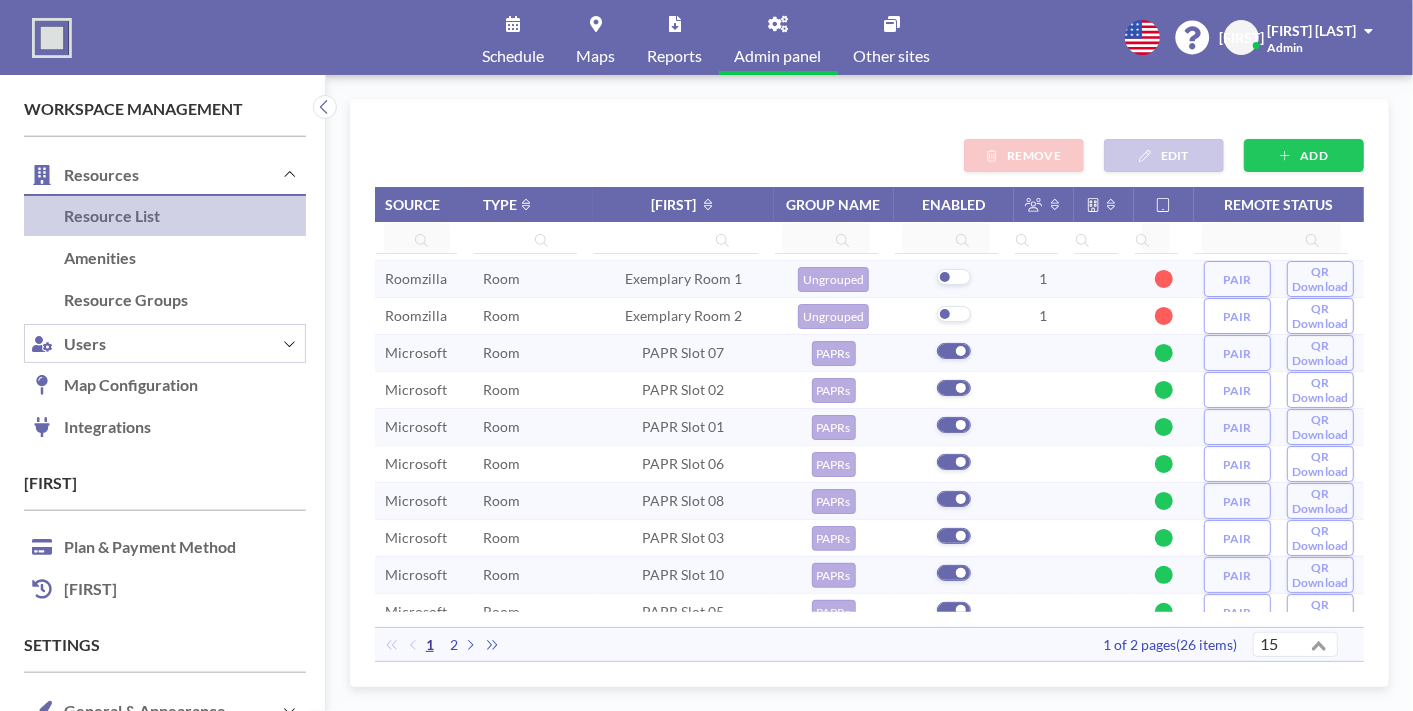 click on "Users" at bounding box center [165, 343] 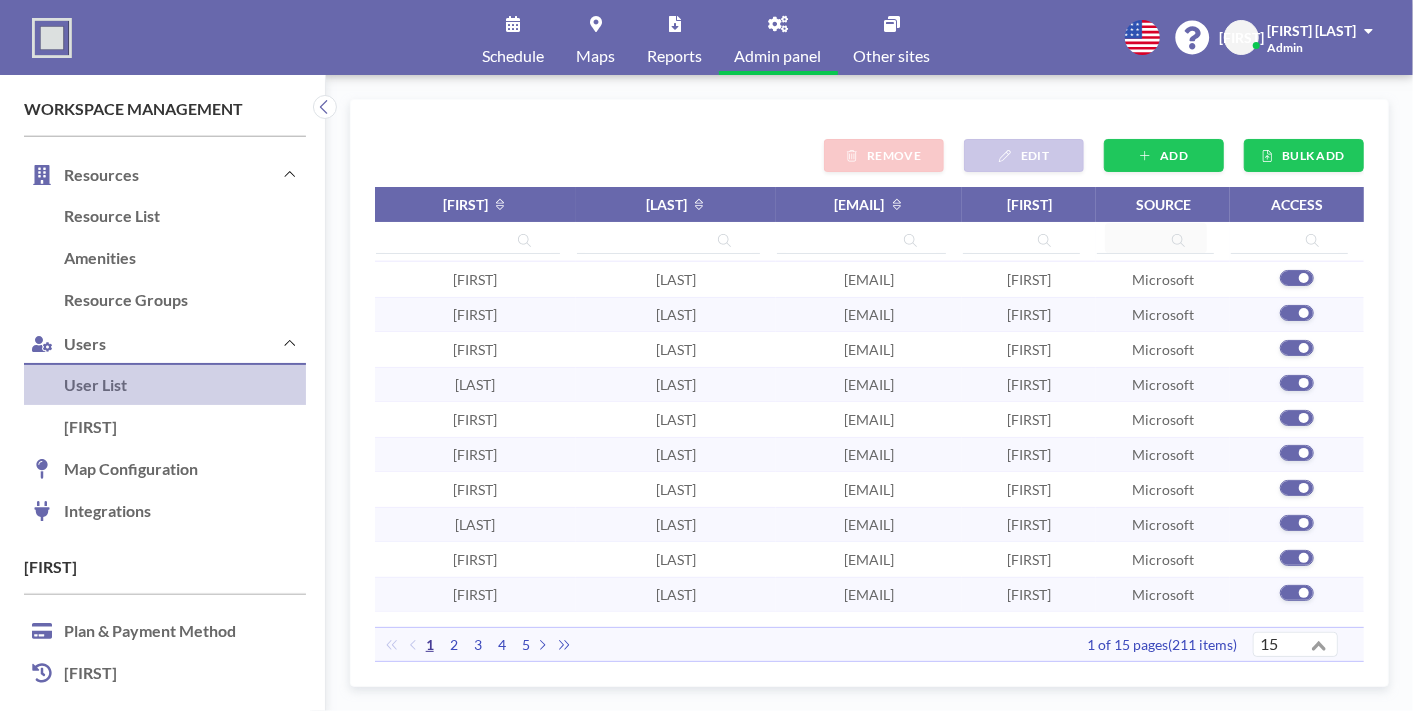 scroll, scrollTop: 181, scrollLeft: 0, axis: vertical 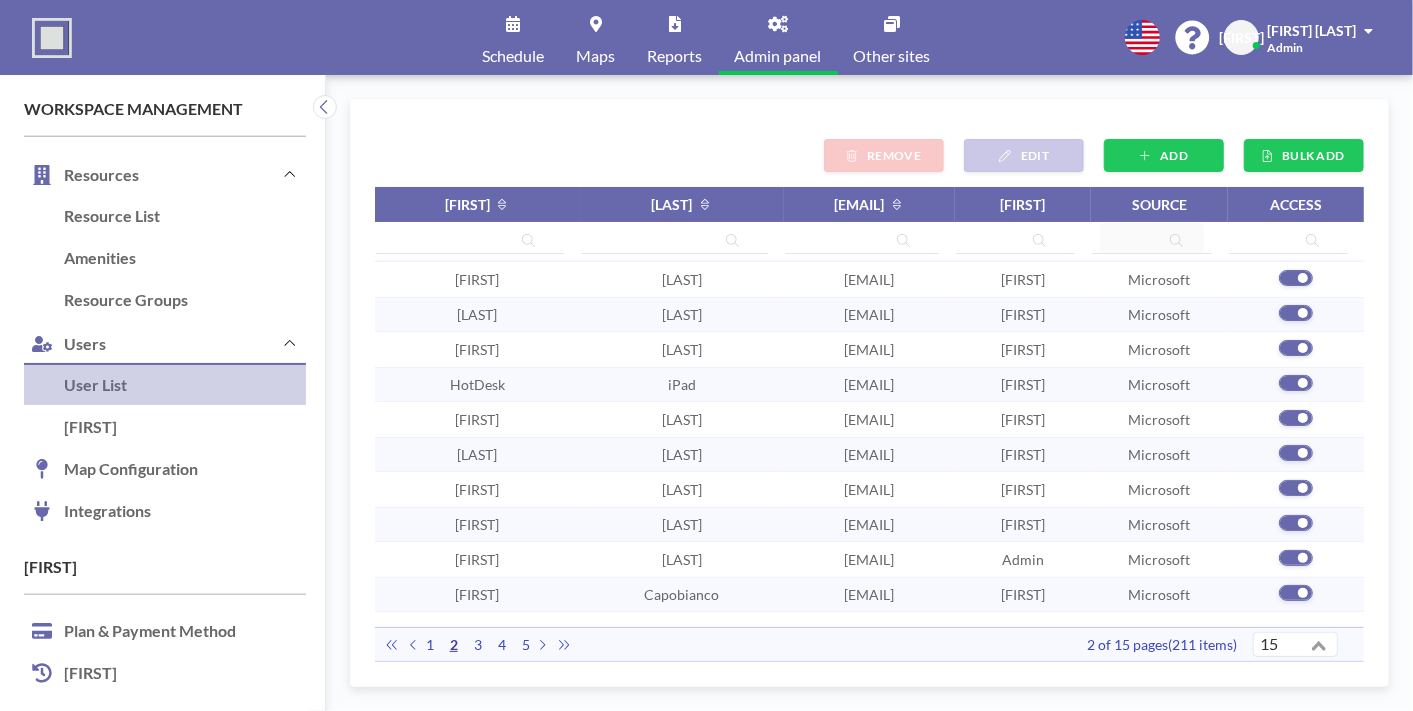 click on "4" at bounding box center [502, 645] 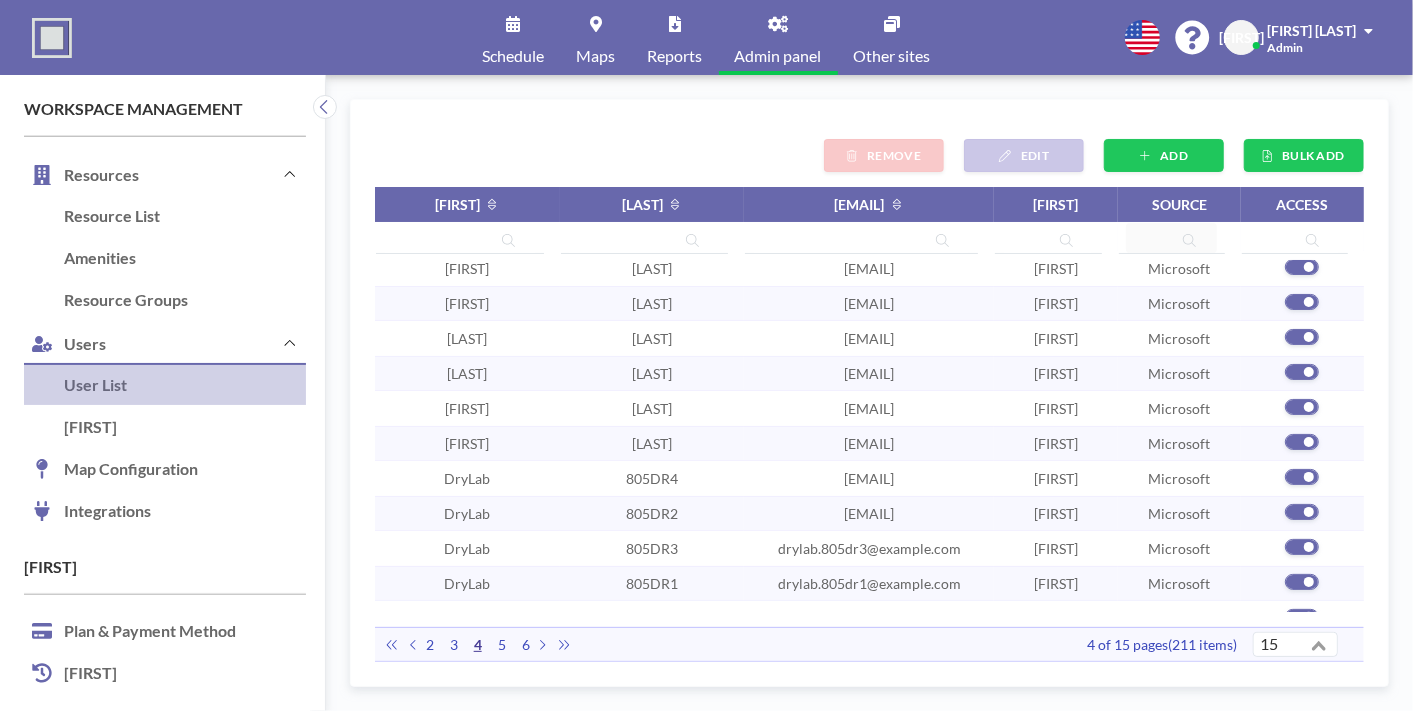 scroll, scrollTop: 0, scrollLeft: 0, axis: both 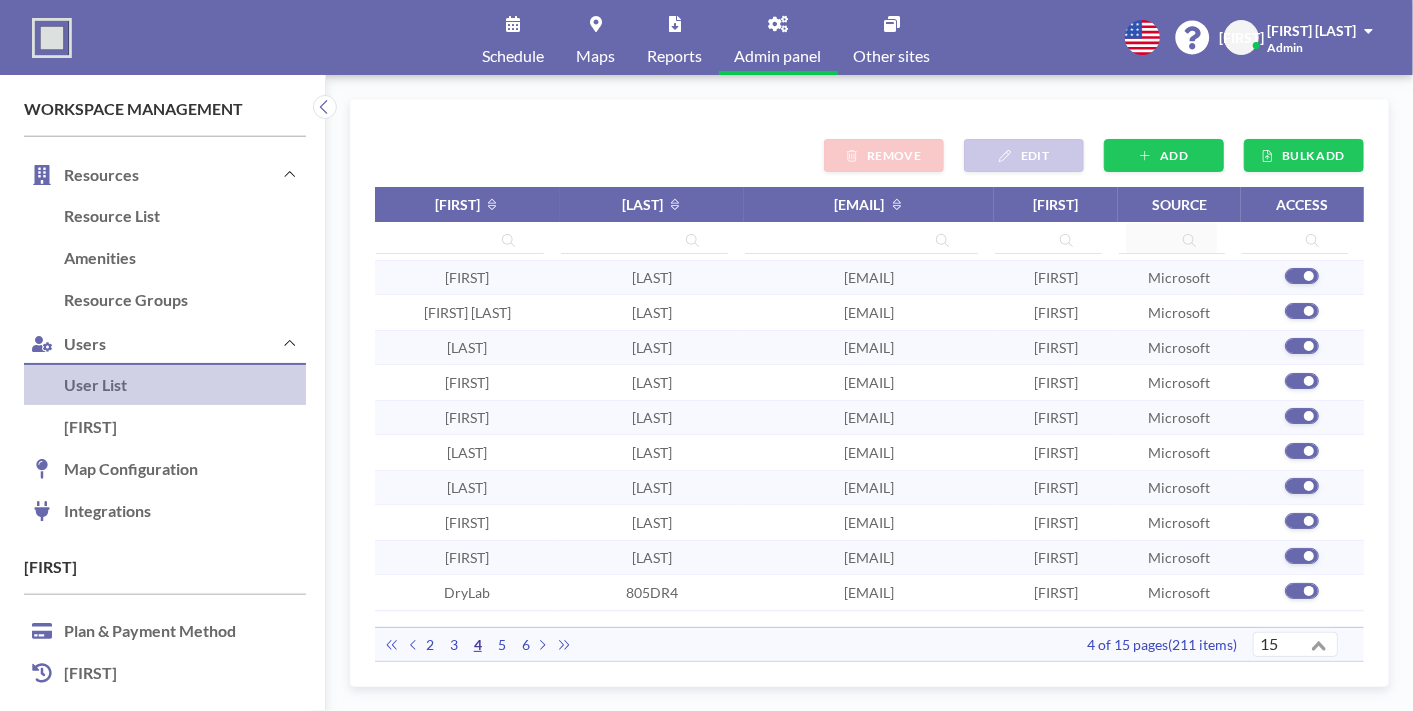 click on "6" at bounding box center [526, 645] 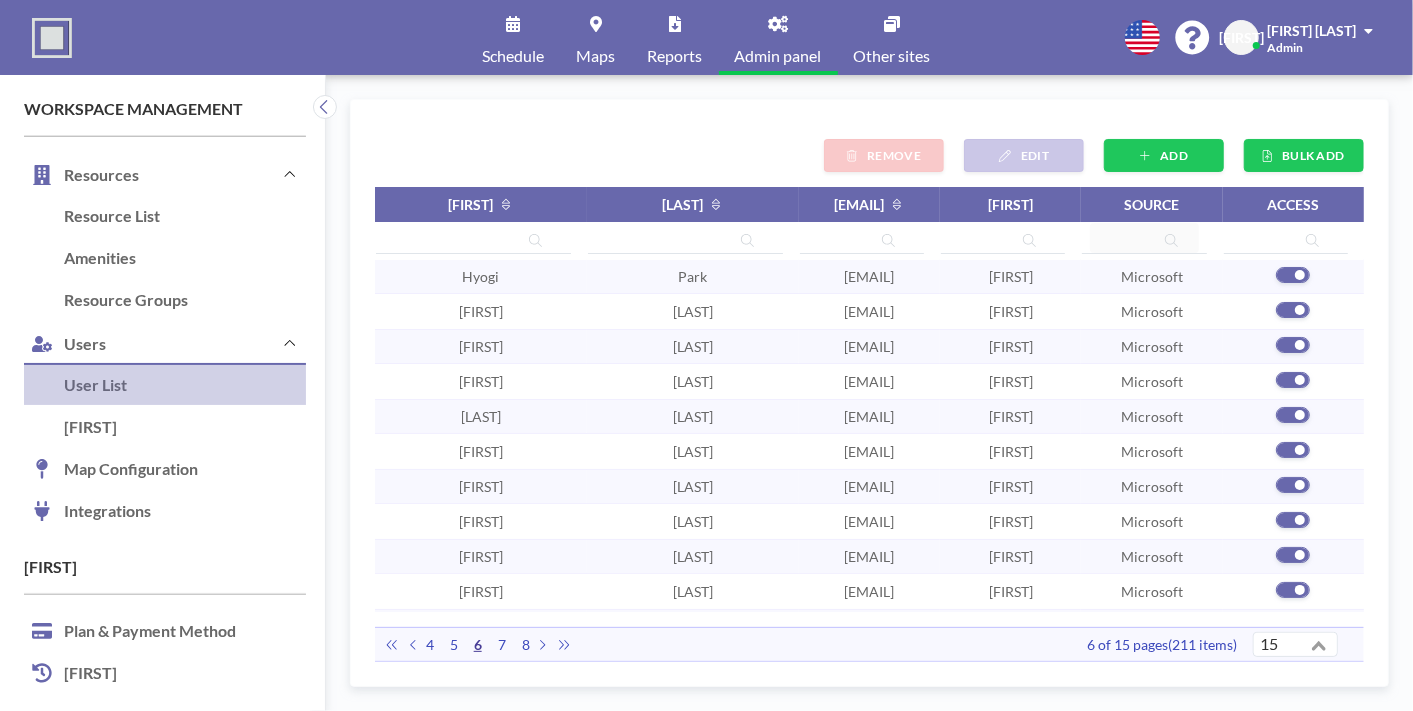 scroll, scrollTop: 0, scrollLeft: 0, axis: both 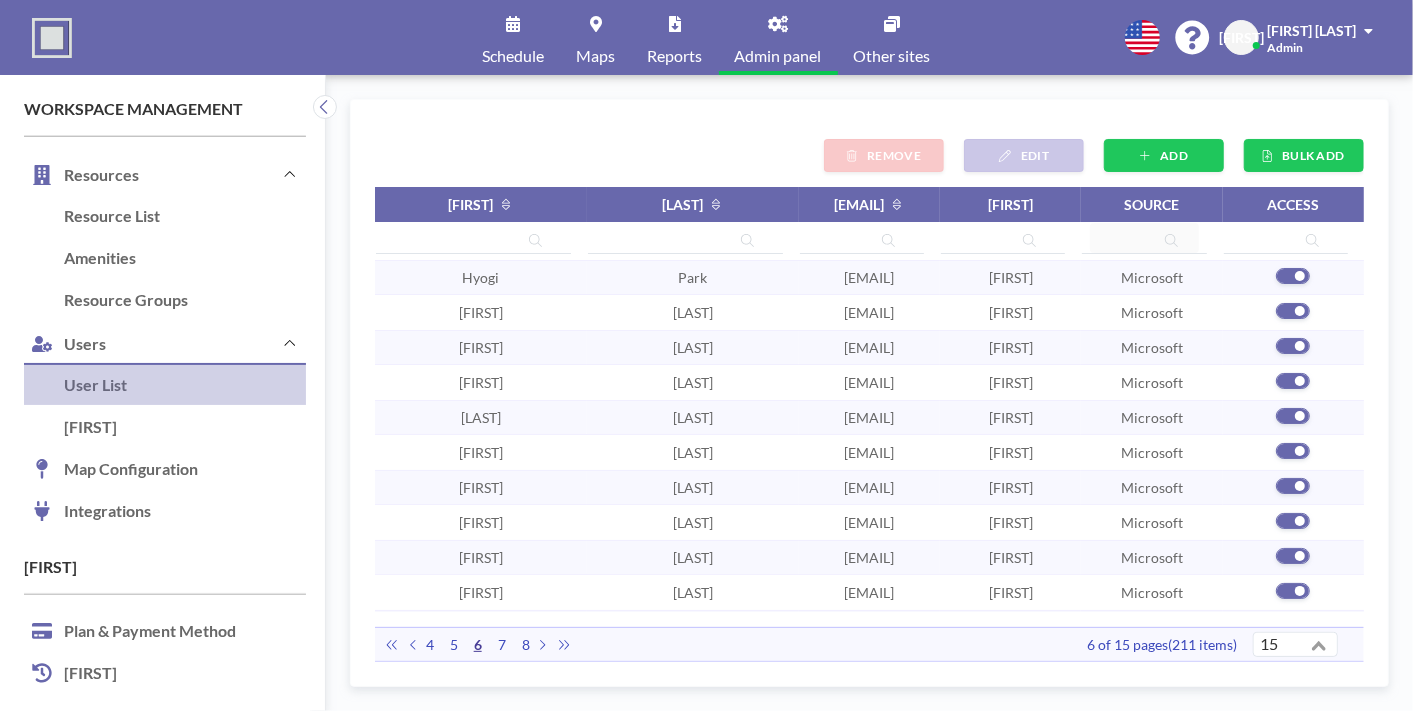 click on "Other sites" at bounding box center (892, 37) 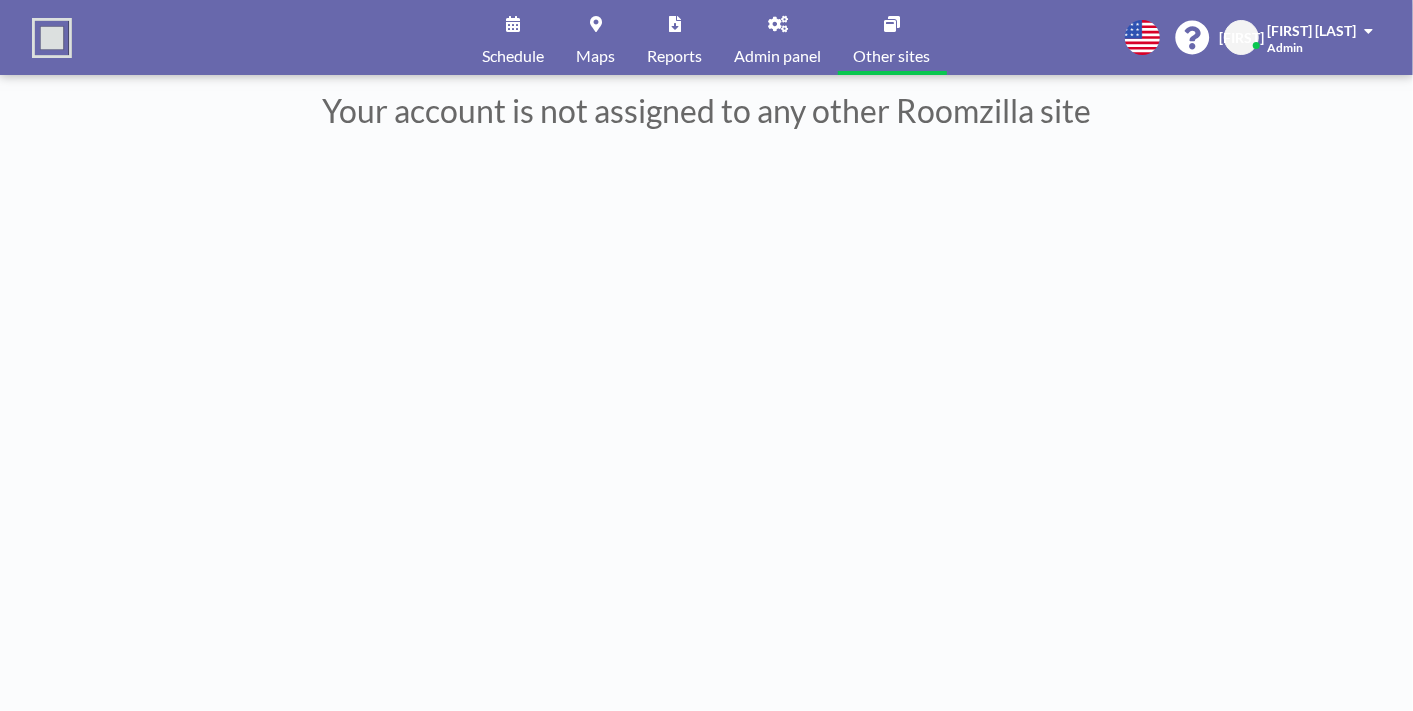 click on "Admin panel" at bounding box center (778, 37) 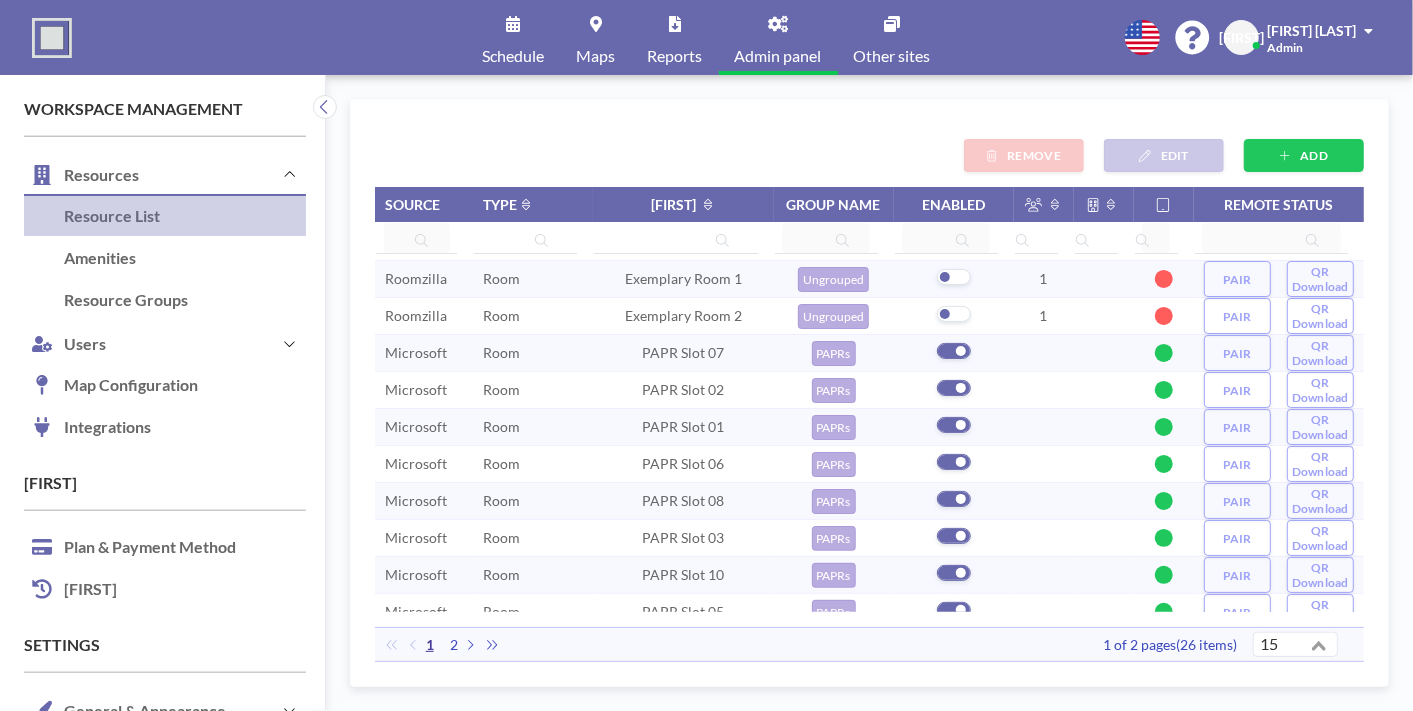 click on "Schedule" at bounding box center (514, 56) 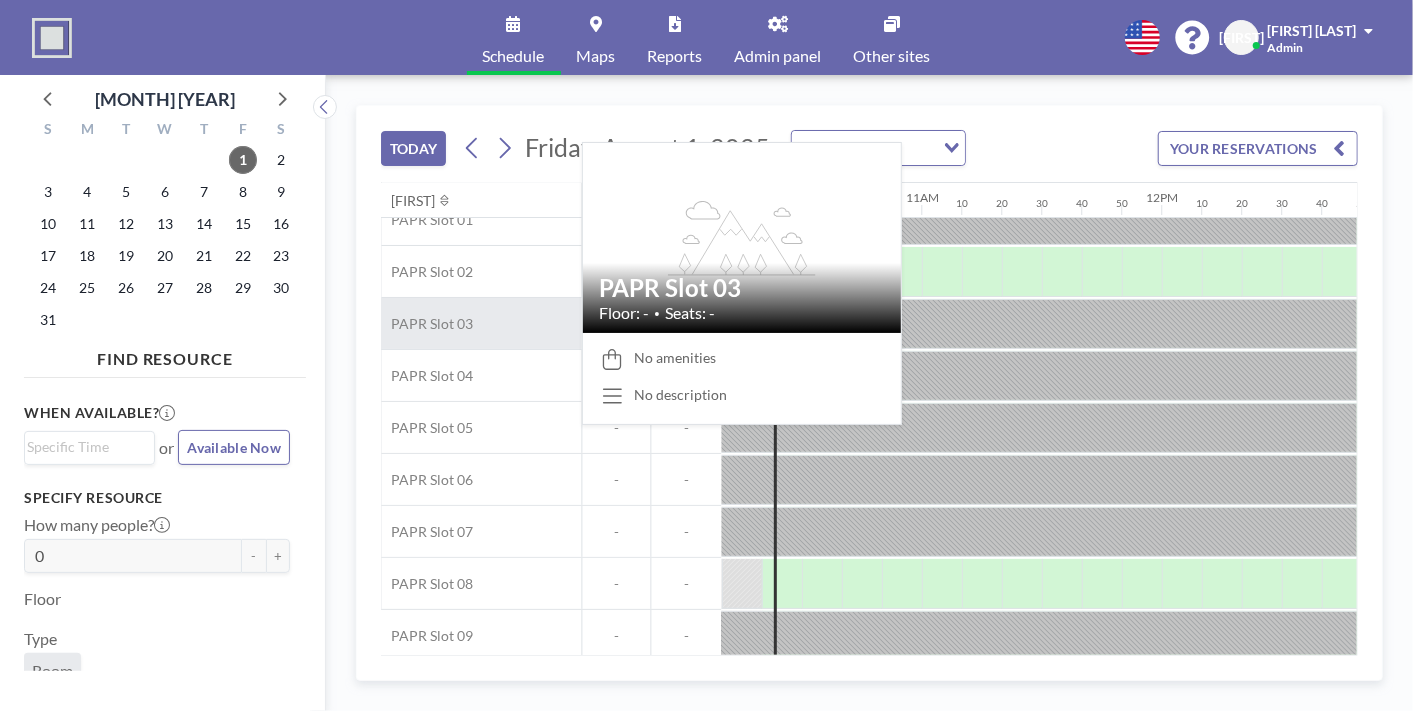 scroll, scrollTop: 31, scrollLeft: 2440, axis: both 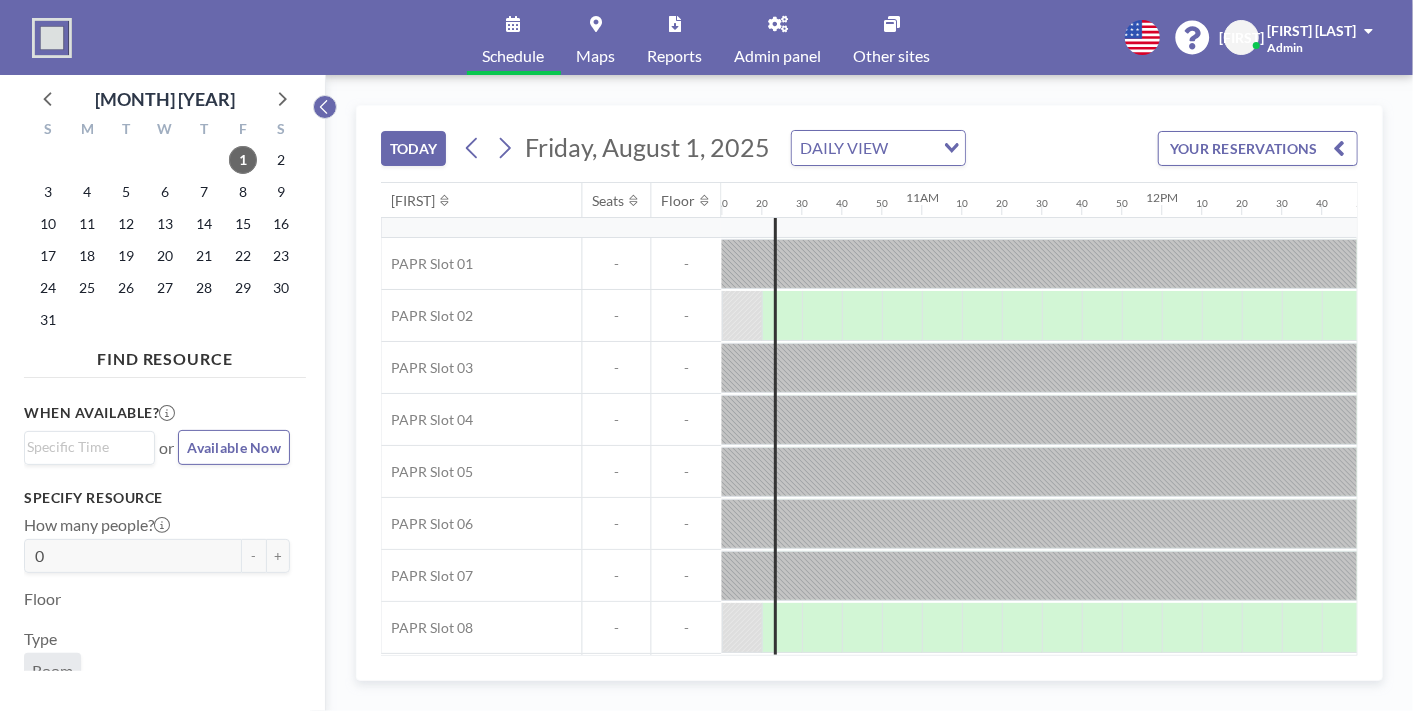 click on "Schedule Maps Reports Admin panel Other sites  English   Polski   日本語   Española  DJ  Dan Jossman   Admin  August 2025 S M T W T F S 27 28 29 30 31 1 2 3 4 5 6 7 8 9 10 11 12 13 14 15 16 17 18 19 20 21 22 23 24 25 26 27 28 29 30 31 1 2 3 4 5 6 FIND RESOURCE  When available?            Loading...     or Available Now Specify resource  How many people?  0  -   +   Floor   Type   Room   Name            Loading...      TODAY  Friday, August 1, 2025
DAILY VIEW
Loading...      YOUR RESERVATIONS  Name Seats Floor  12AM   10   20   30   40   50   1AM   10   20   30   40   50   2AM   10   20   30   40   50   3AM   10   20   30   40   50   4AM   10   20   30   40   50   5AM   10   20   30   40   50   6AM   10   20   30   40   50   7AM   10   20   30   40   50   8AM   10   20   30   40   50   9AM   10   20   30   40   50   10AM   10   20   30   40   50   11AM   10   20   30   40   50   12PM   10   20   30   40   50   1PM   10   20   30   40   50   2PM   10   20   30" at bounding box center [706, 355] 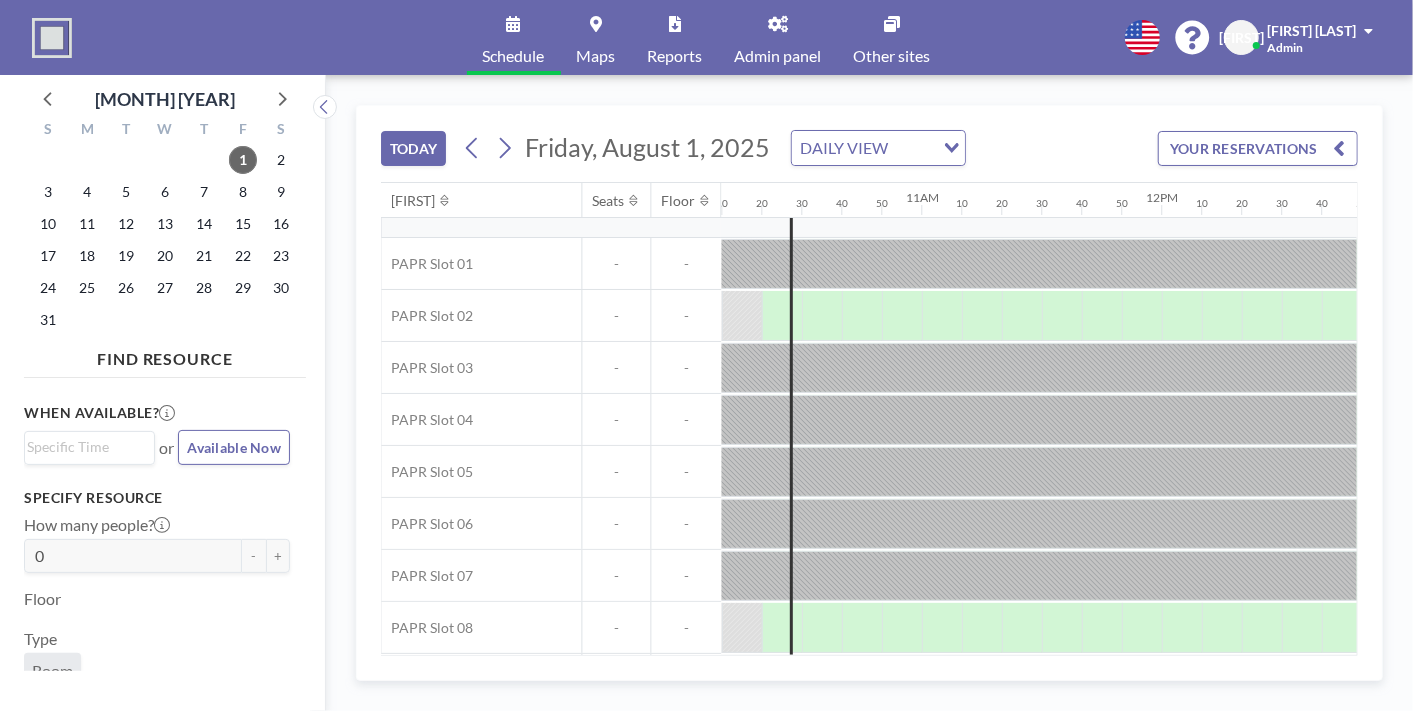 scroll, scrollTop: 99, scrollLeft: 0, axis: vertical 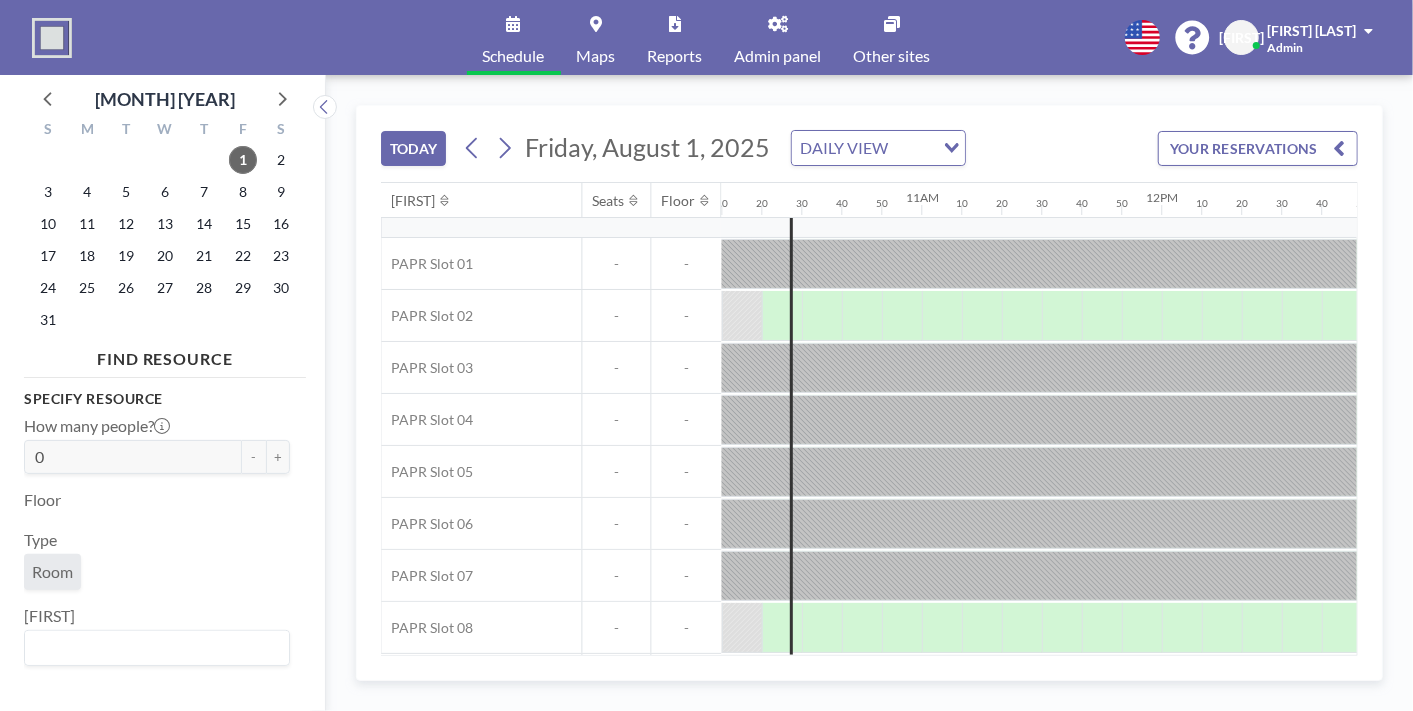 click on "Loading..." at bounding box center (157, 648) 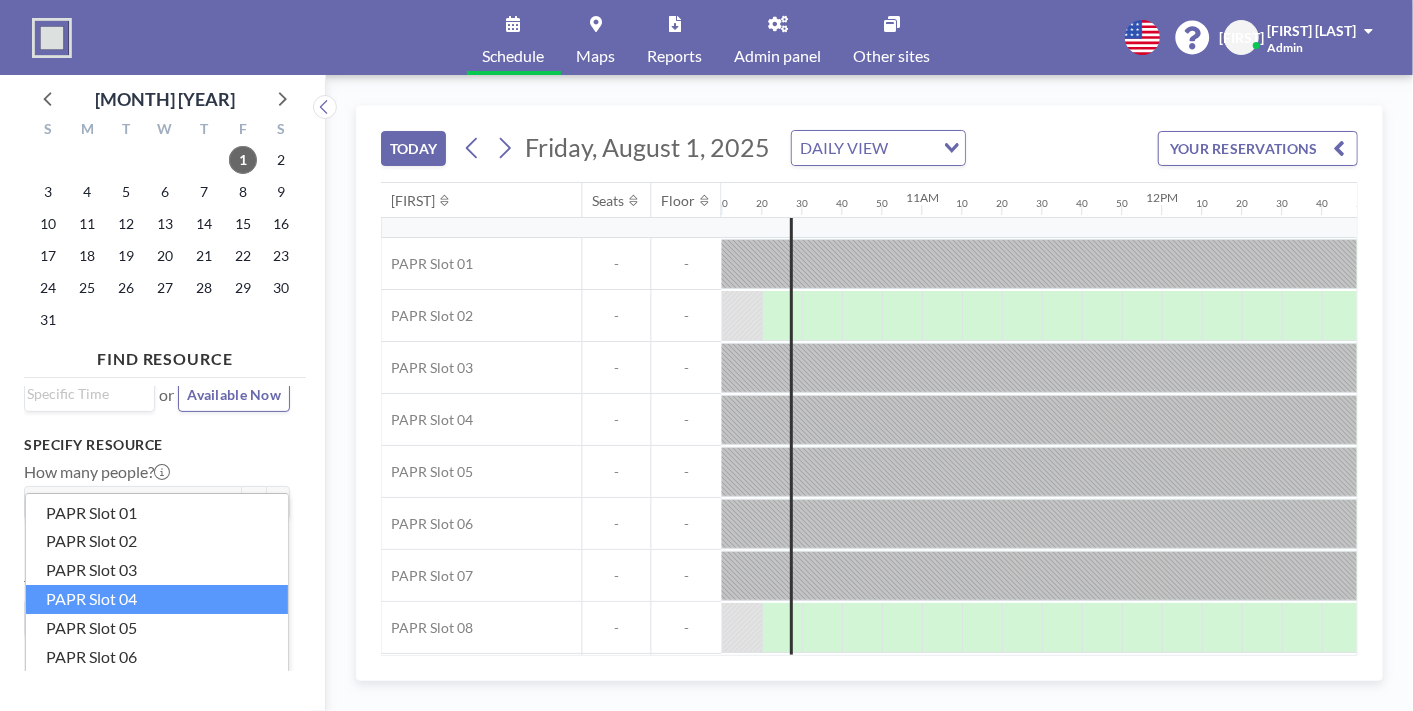 scroll, scrollTop: 0, scrollLeft: 0, axis: both 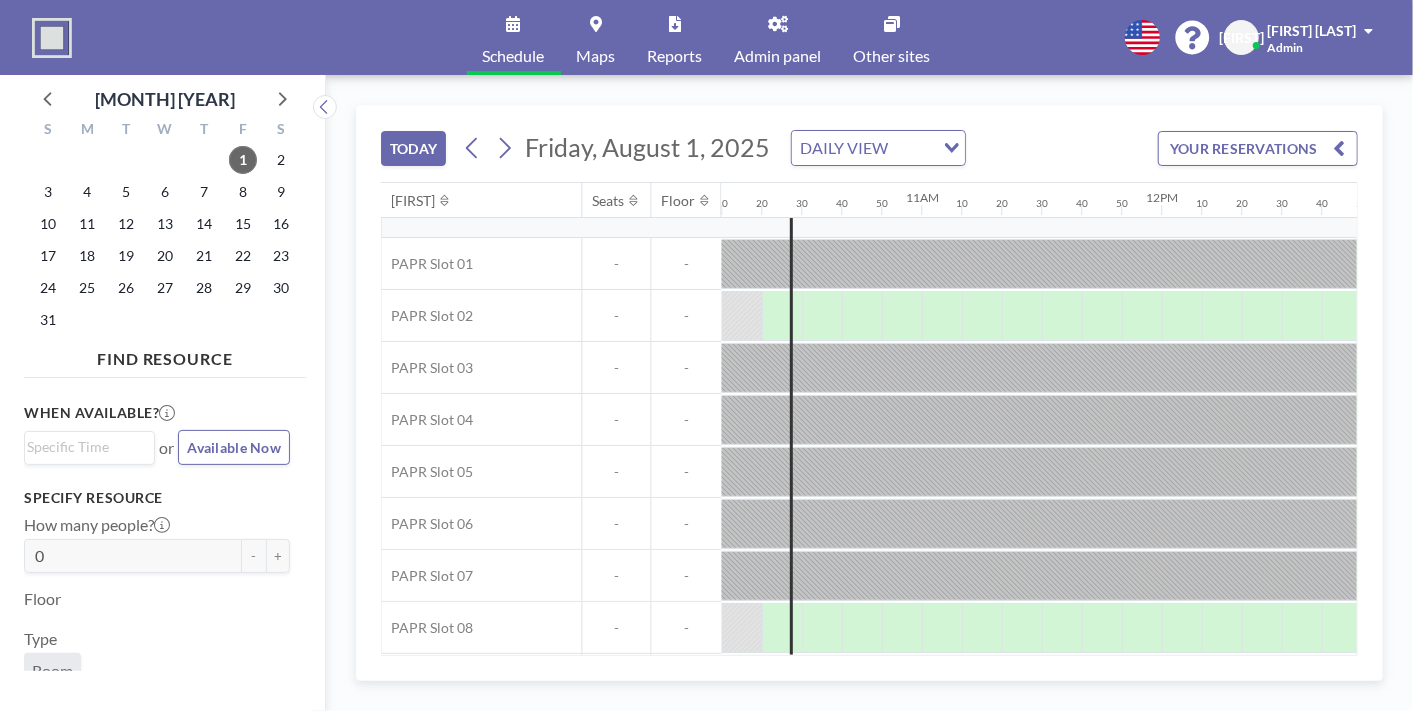 click on "FIND RESOURCE" at bounding box center [165, 355] 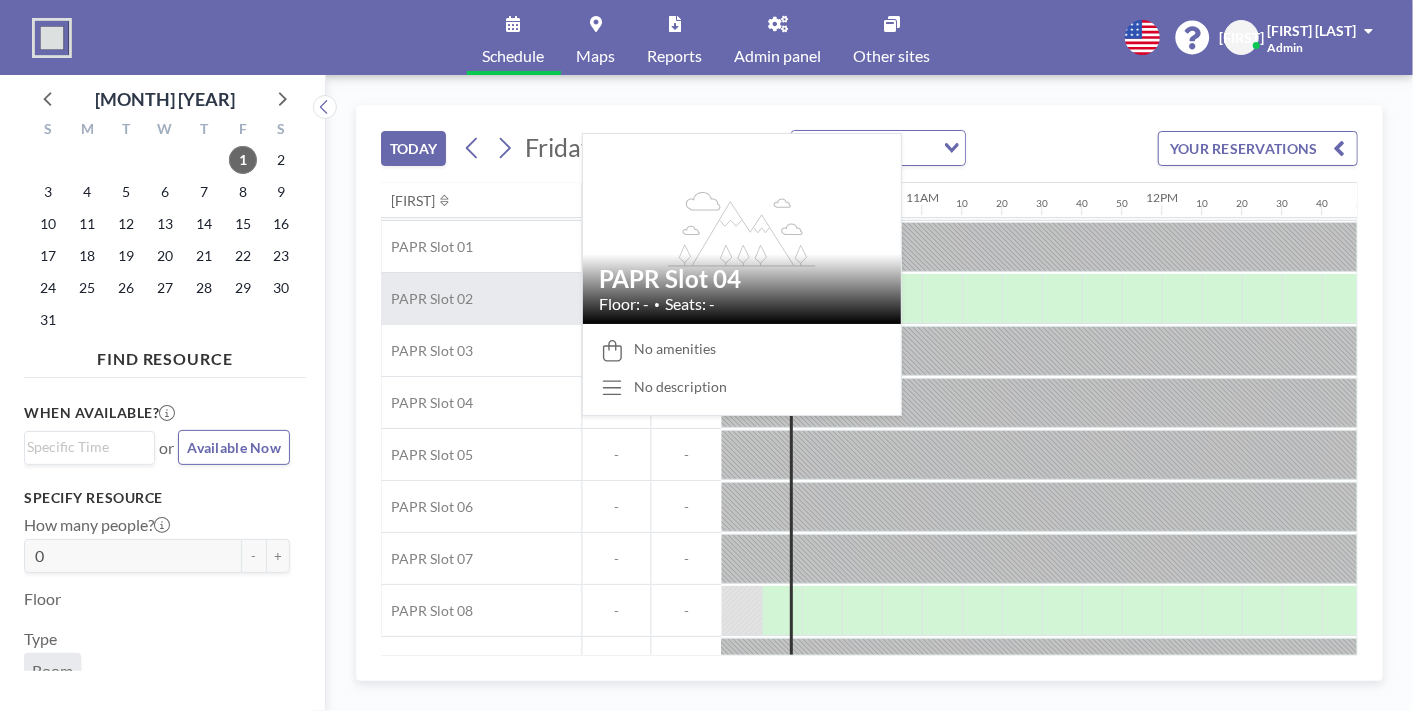 scroll, scrollTop: 0, scrollLeft: 2440, axis: horizontal 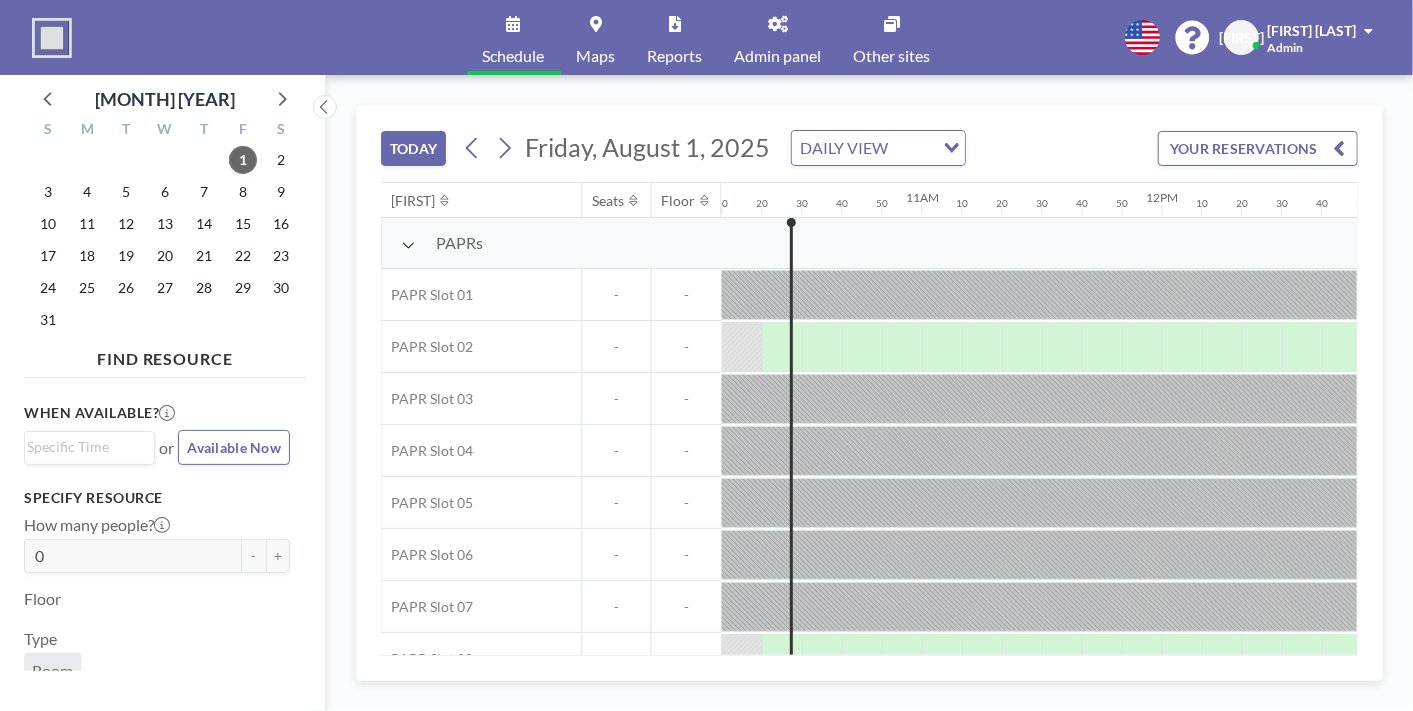 click on "Admin panel" at bounding box center (778, 56) 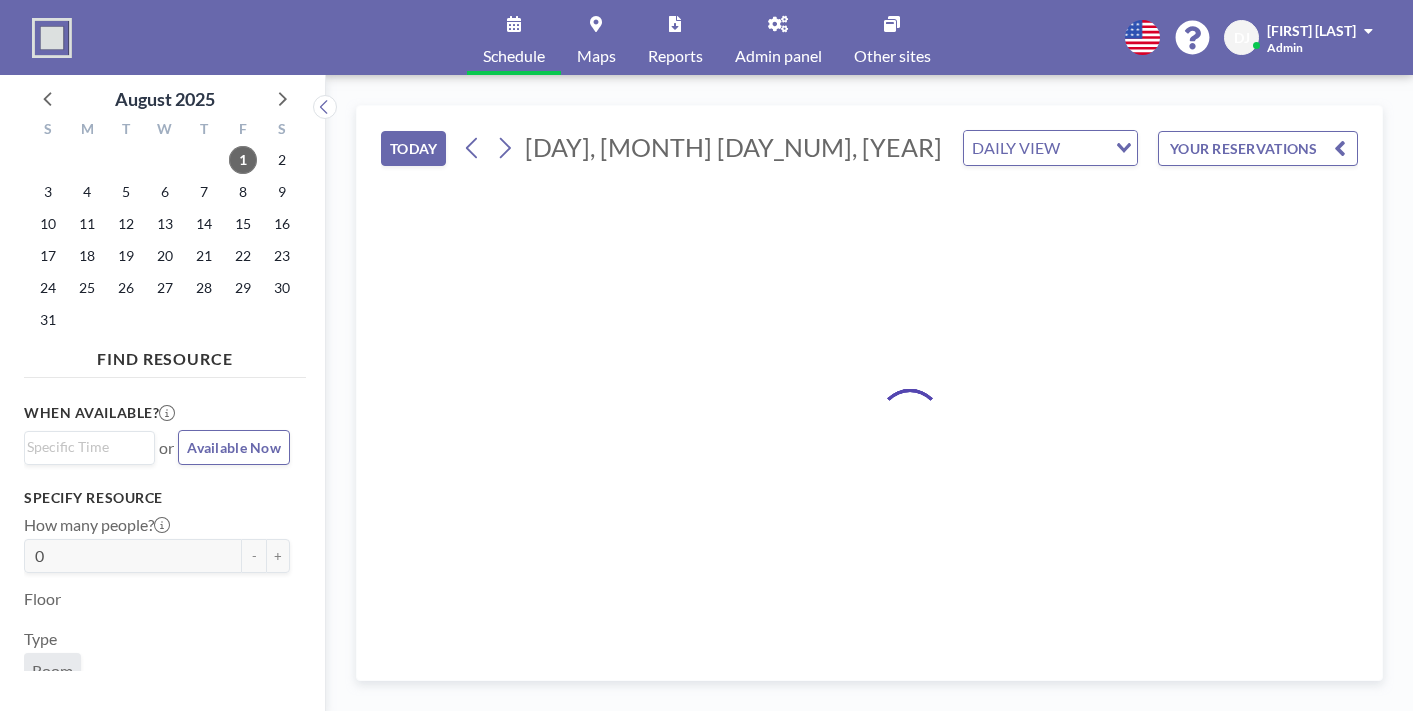 scroll, scrollTop: 0, scrollLeft: 0, axis: both 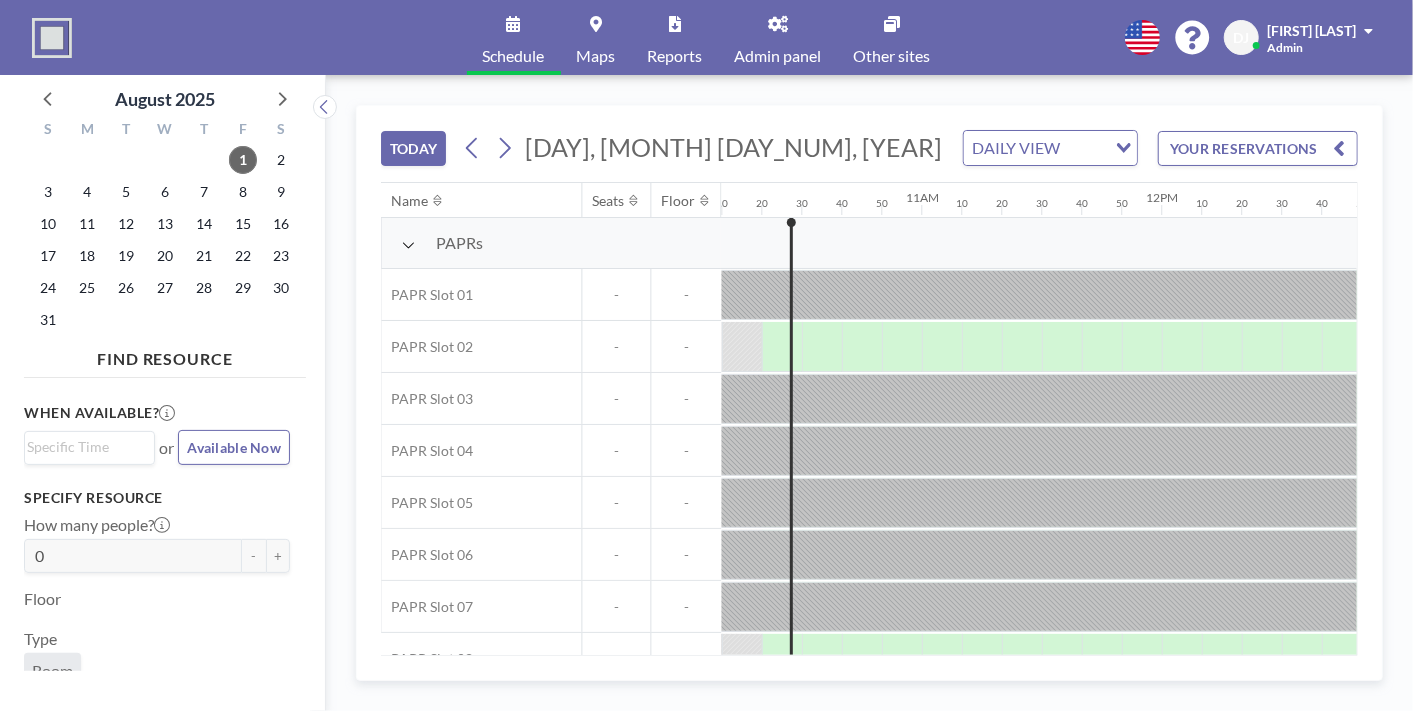 click on "[FIRST] [LAST]" at bounding box center [1311, 30] 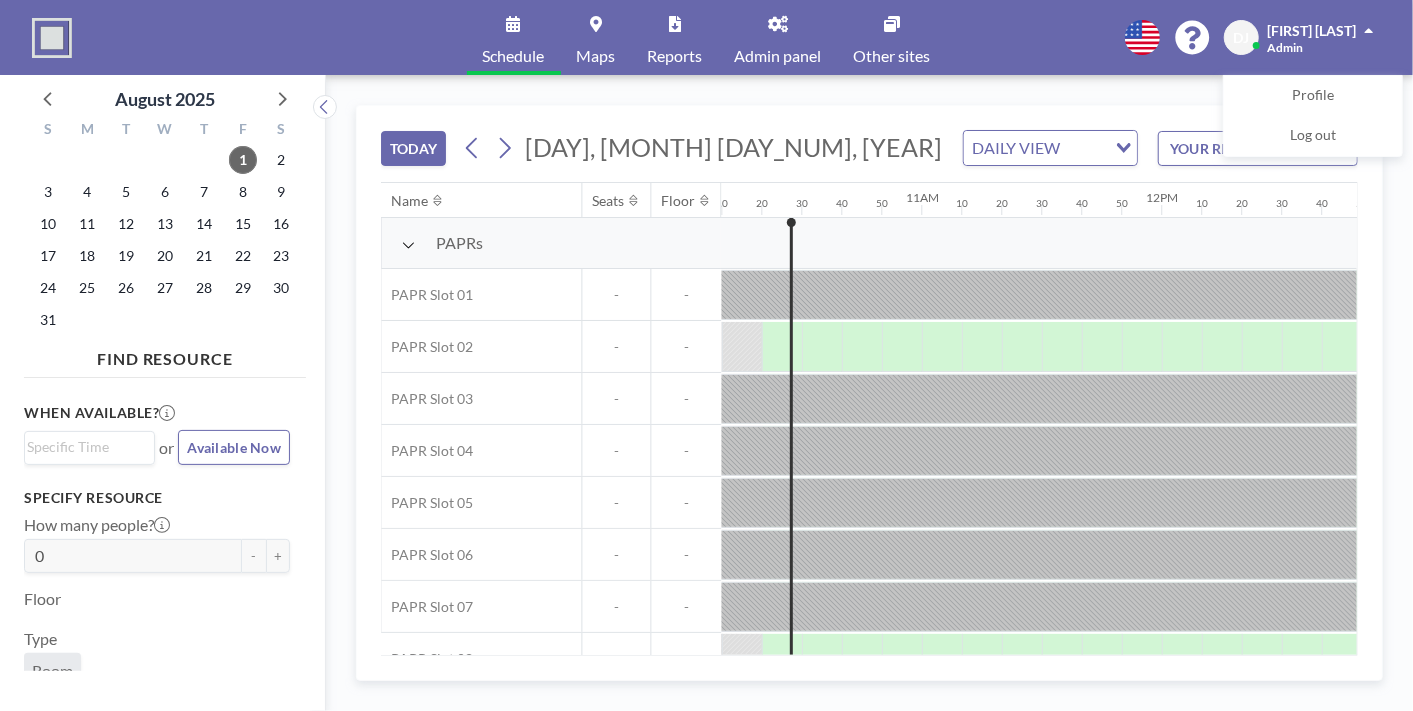 click at bounding box center [778, 24] 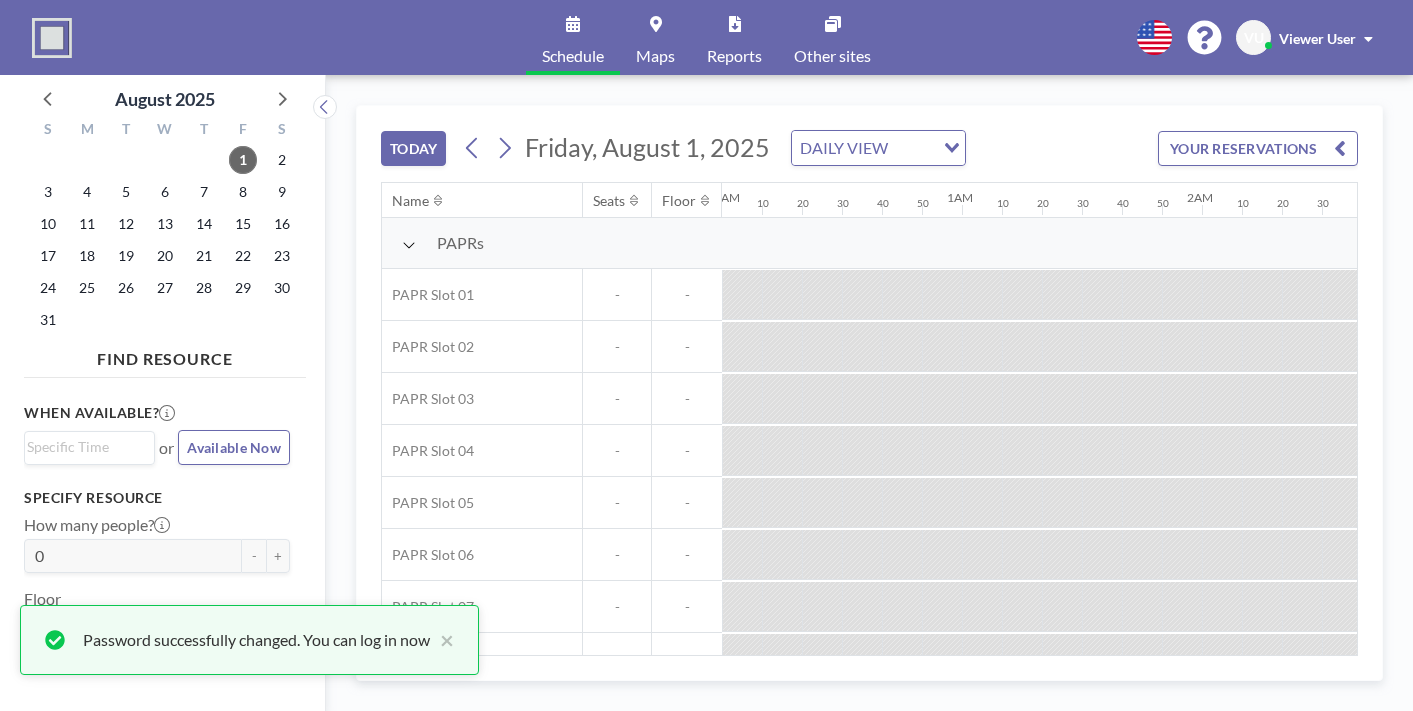 scroll, scrollTop: 0, scrollLeft: 0, axis: both 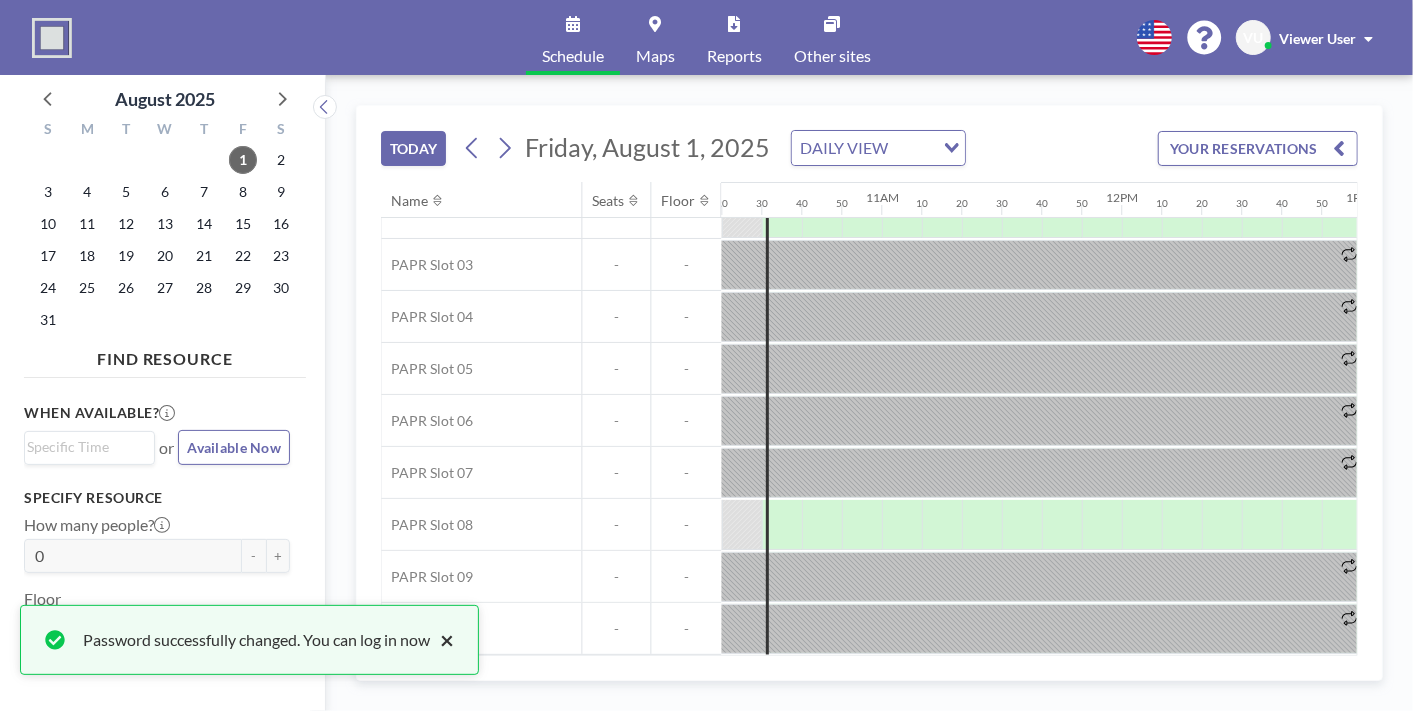 click on "×" at bounding box center [442, 640] 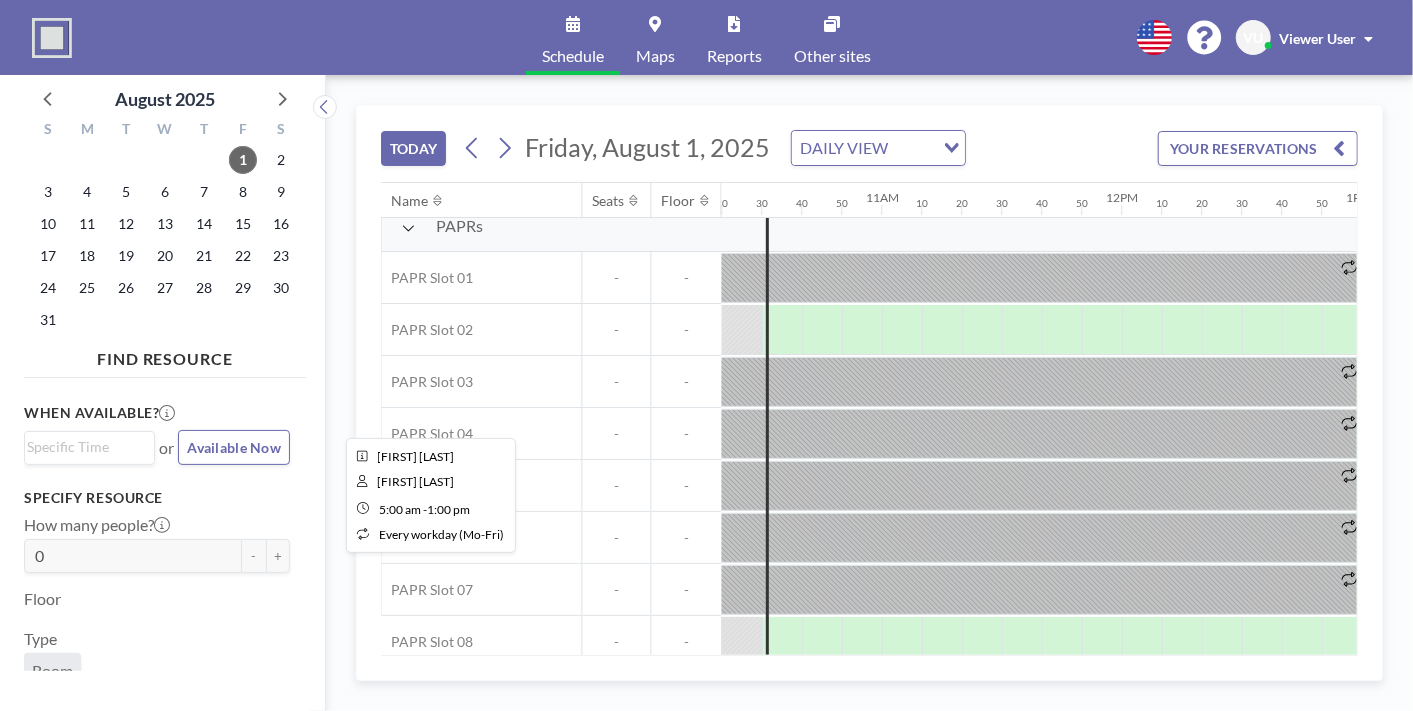 scroll, scrollTop: 0, scrollLeft: 2480, axis: horizontal 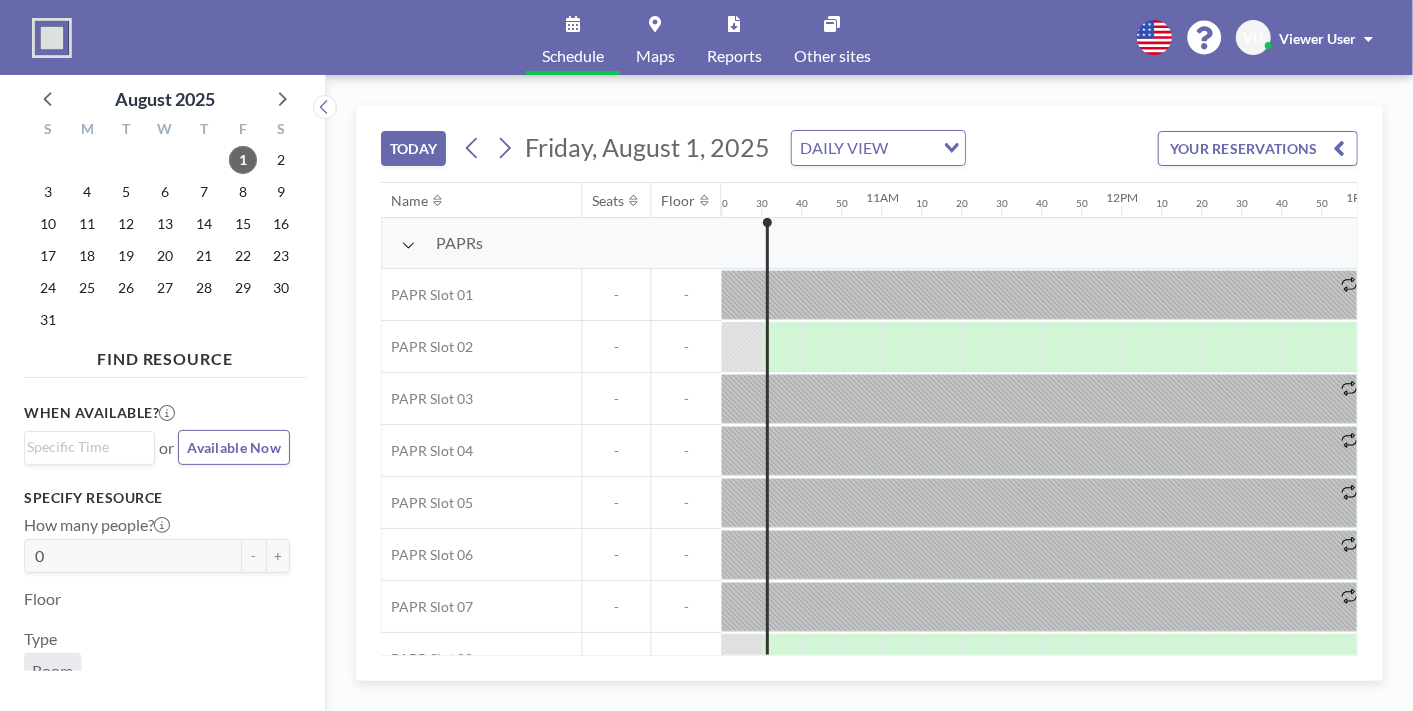 click on "DAILY VIEW" at bounding box center [863, 146] 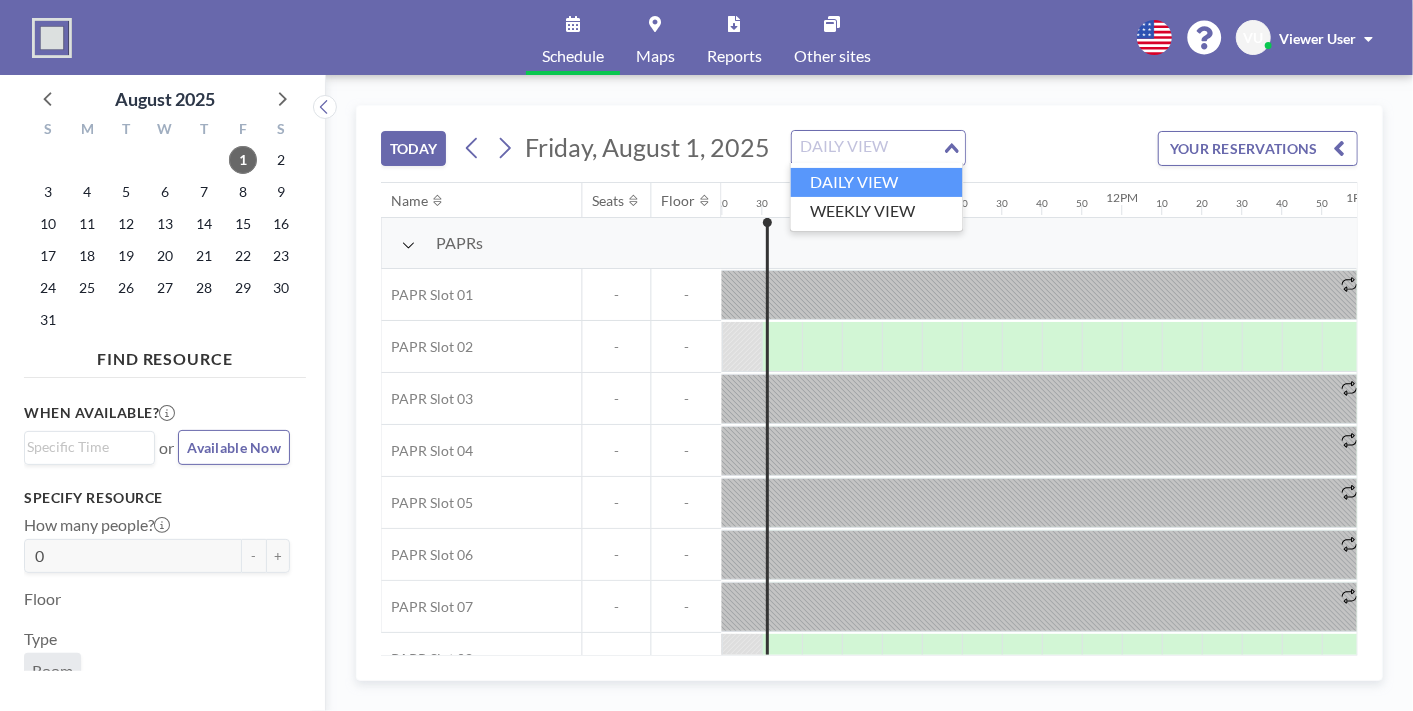 click on "YOUR RESERVATIONS" at bounding box center [1258, 148] 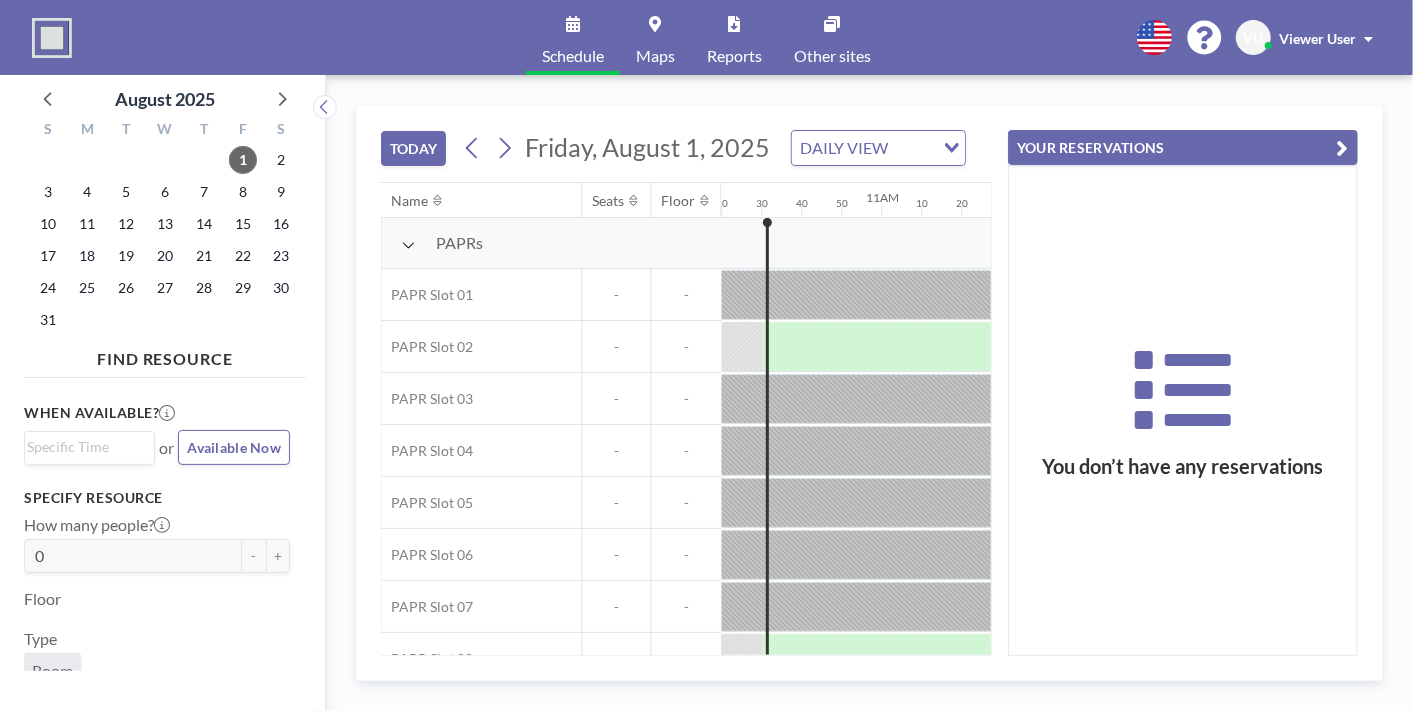 click on "YOUR RESERVATIONS" at bounding box center (1183, 147) 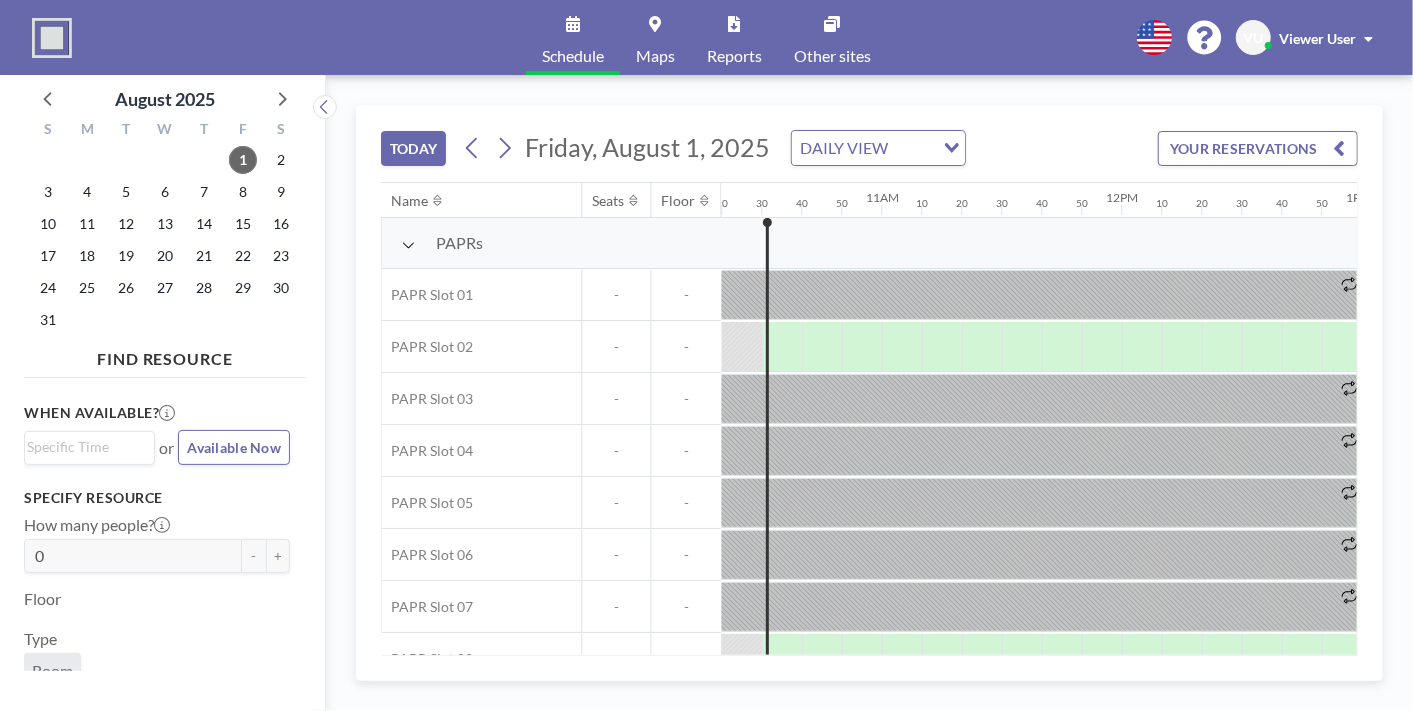 drag, startPoint x: 180, startPoint y: 546, endPoint x: 769, endPoint y: 117, distance: 728.6714 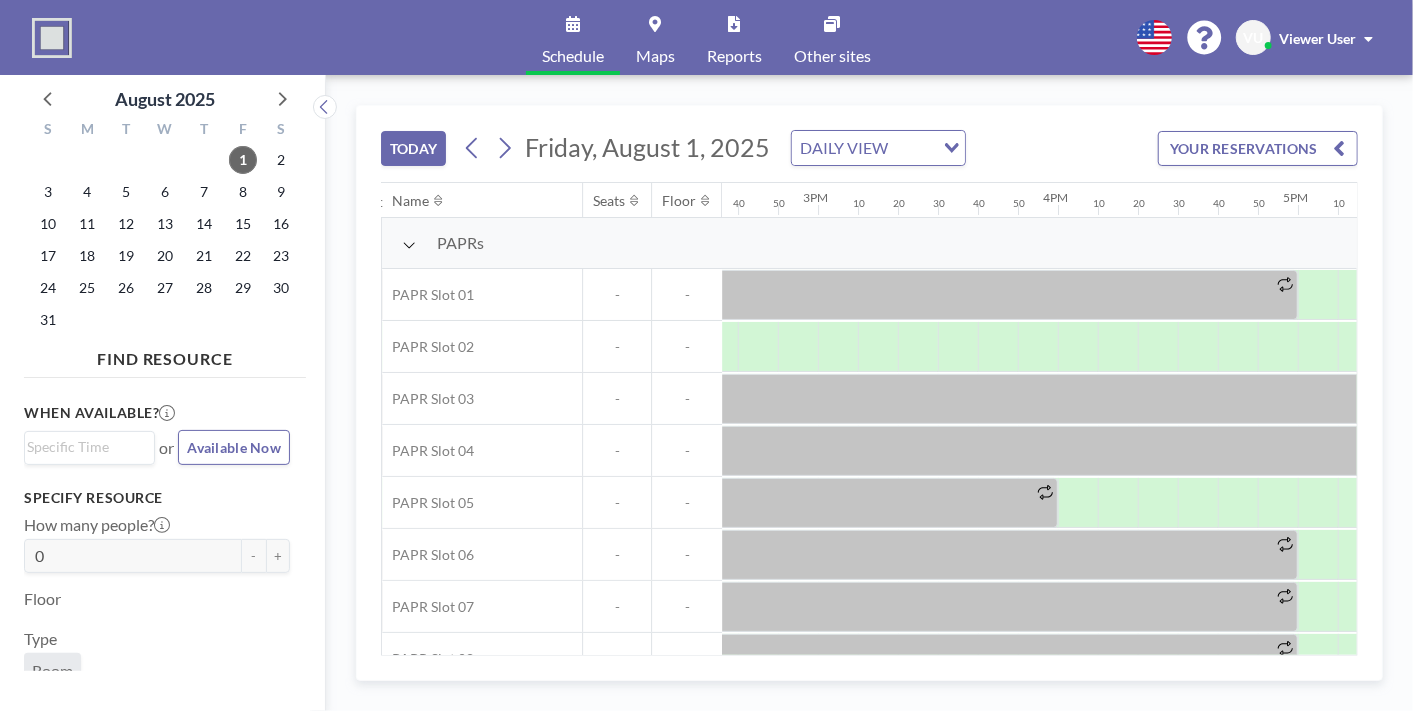 scroll, scrollTop: 0, scrollLeft: 3508, axis: horizontal 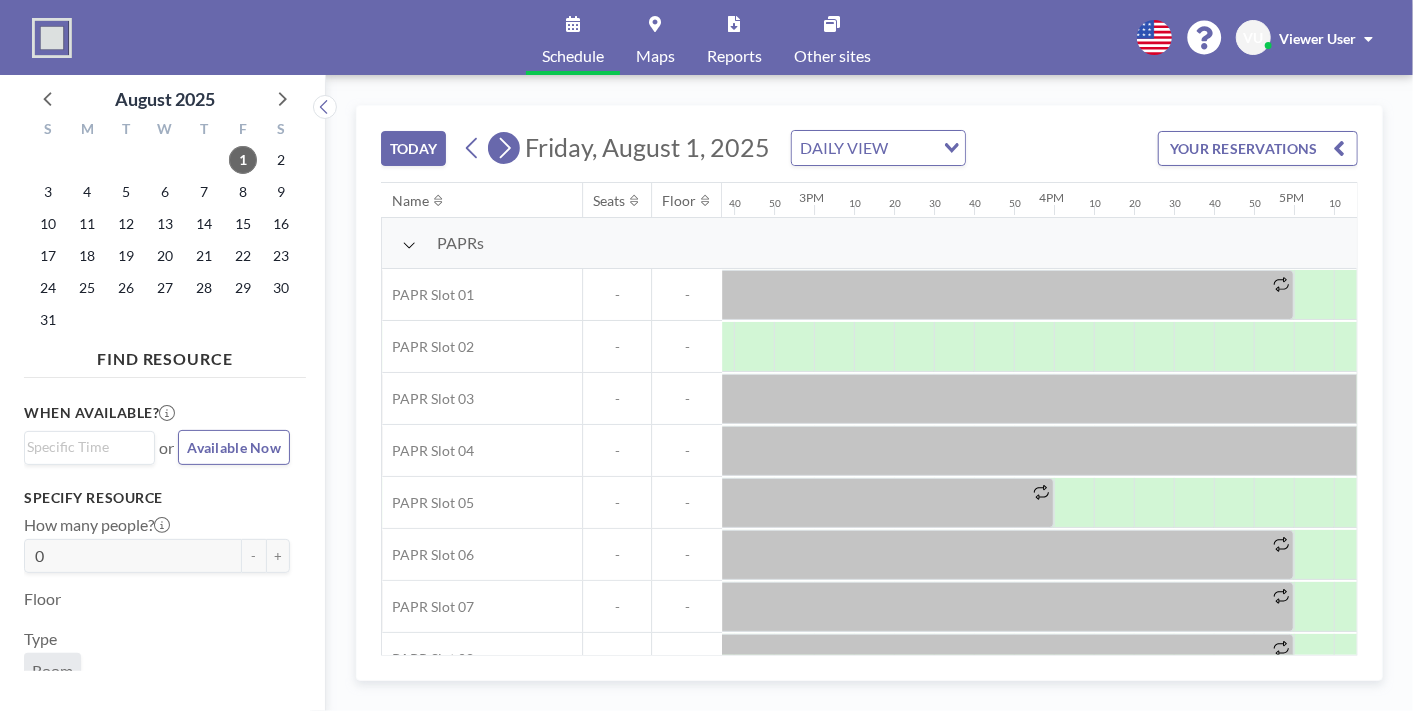 click 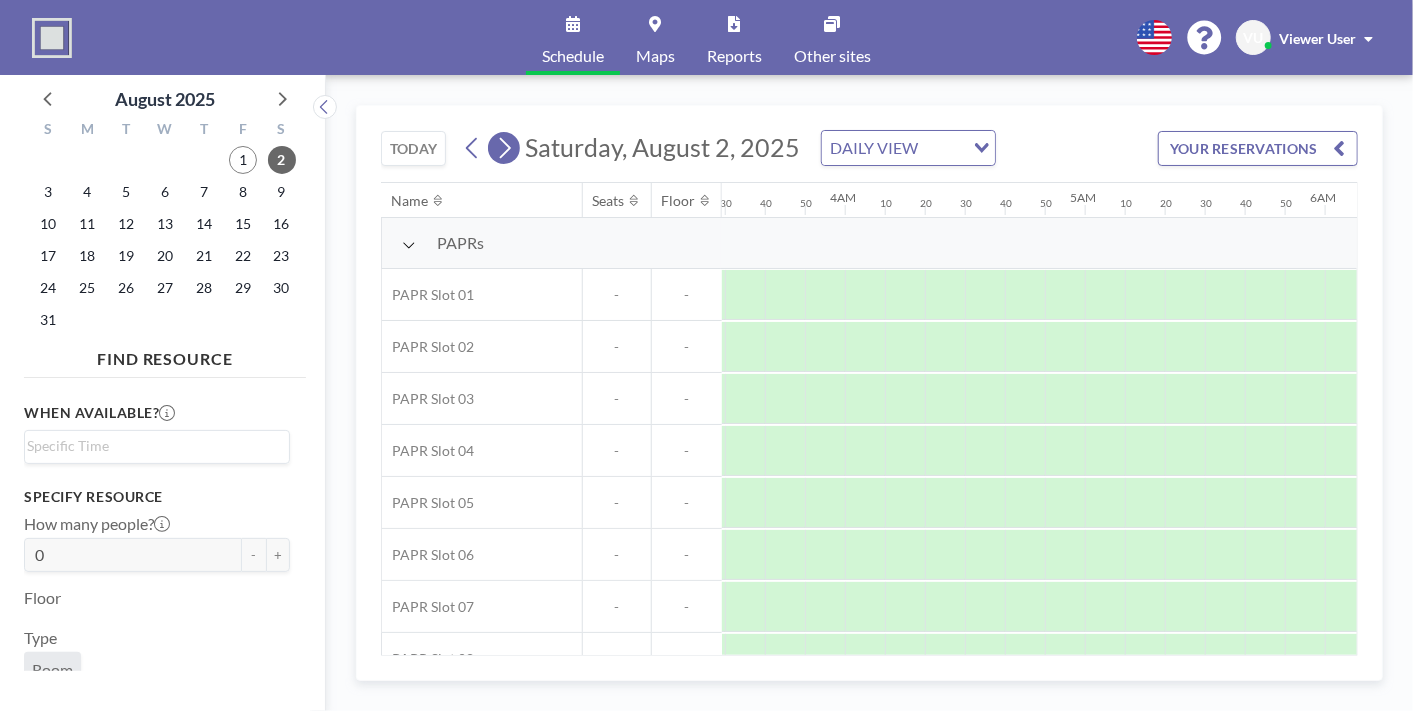 scroll, scrollTop: 0, scrollLeft: 1661, axis: horizontal 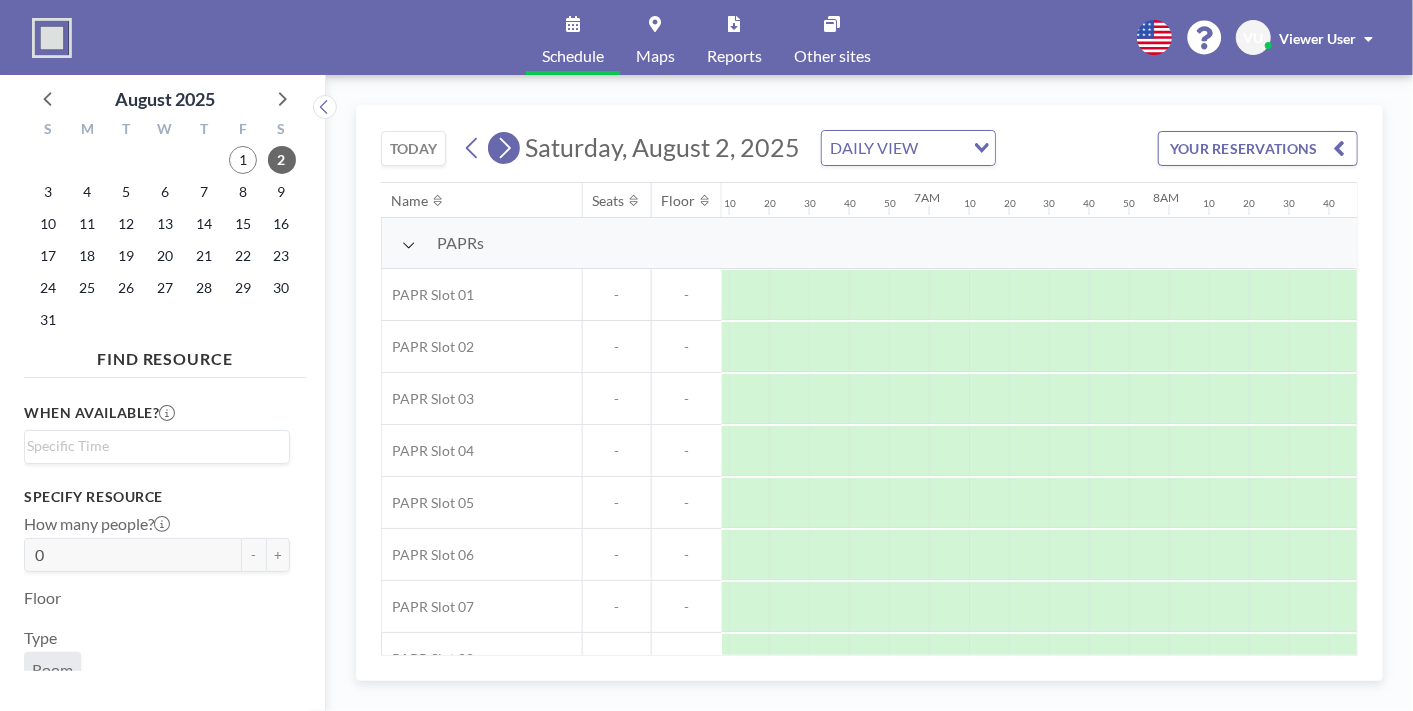 click 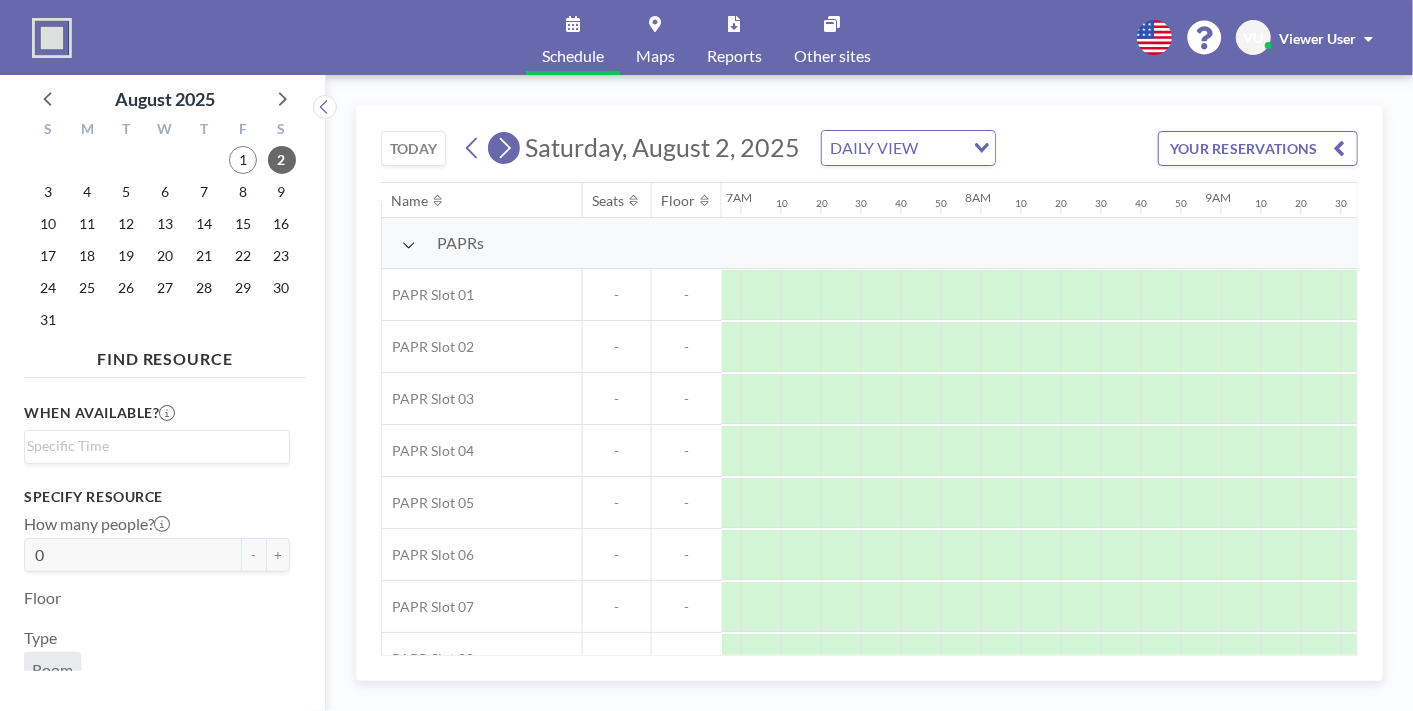 scroll, scrollTop: 0, scrollLeft: 0, axis: both 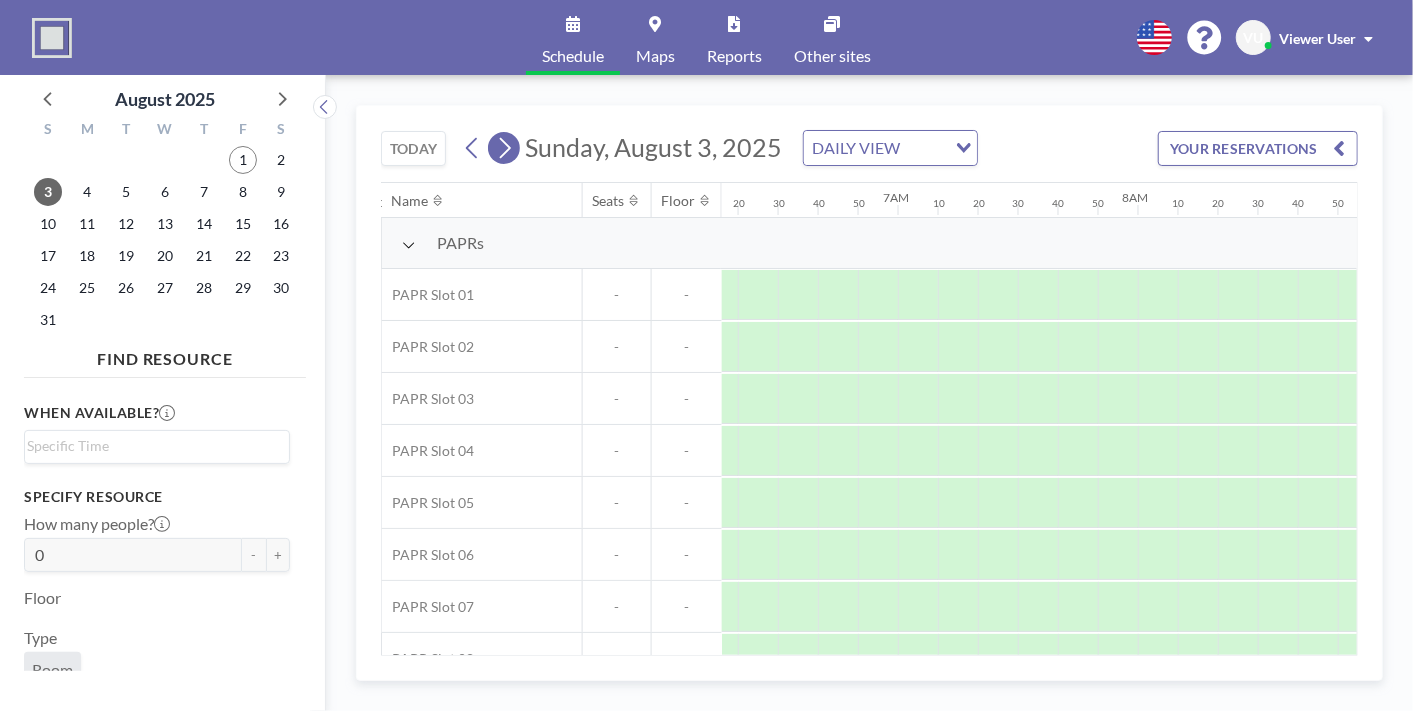 click 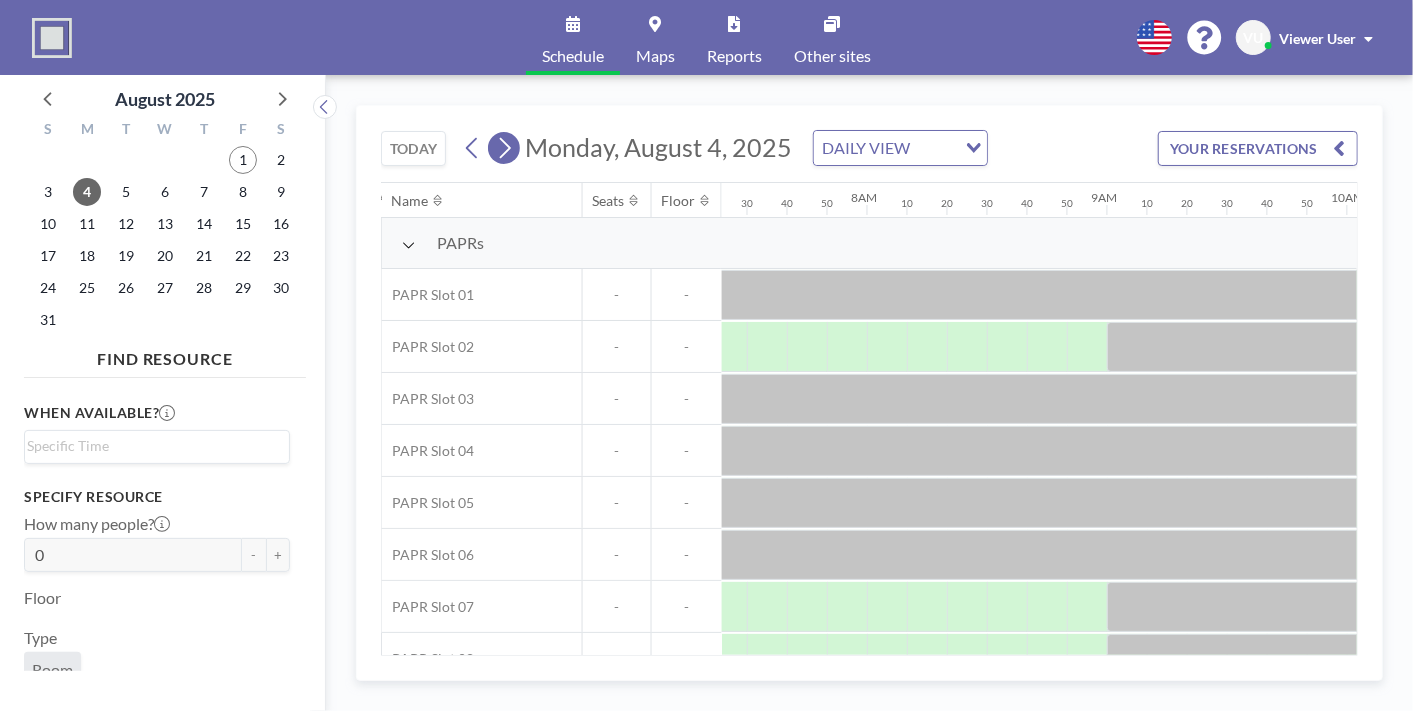 scroll, scrollTop: 0, scrollLeft: 1880, axis: horizontal 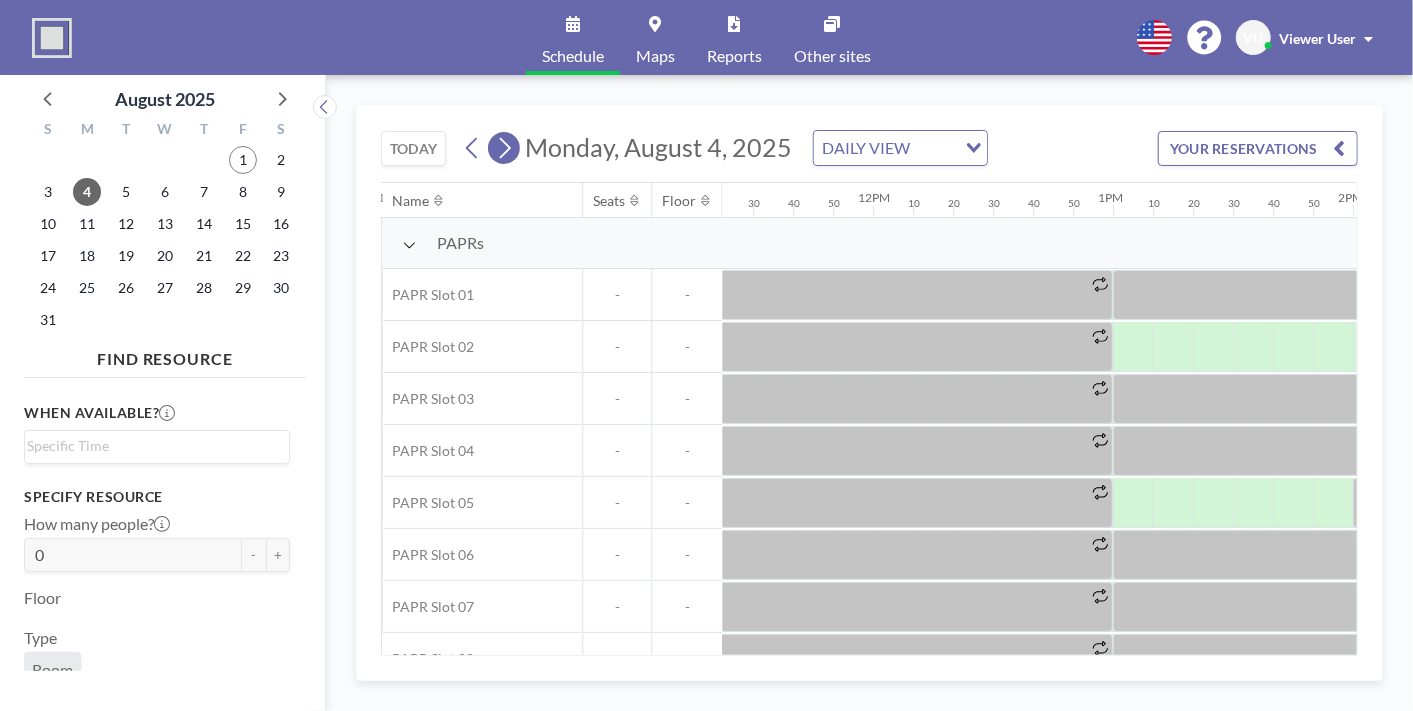 click 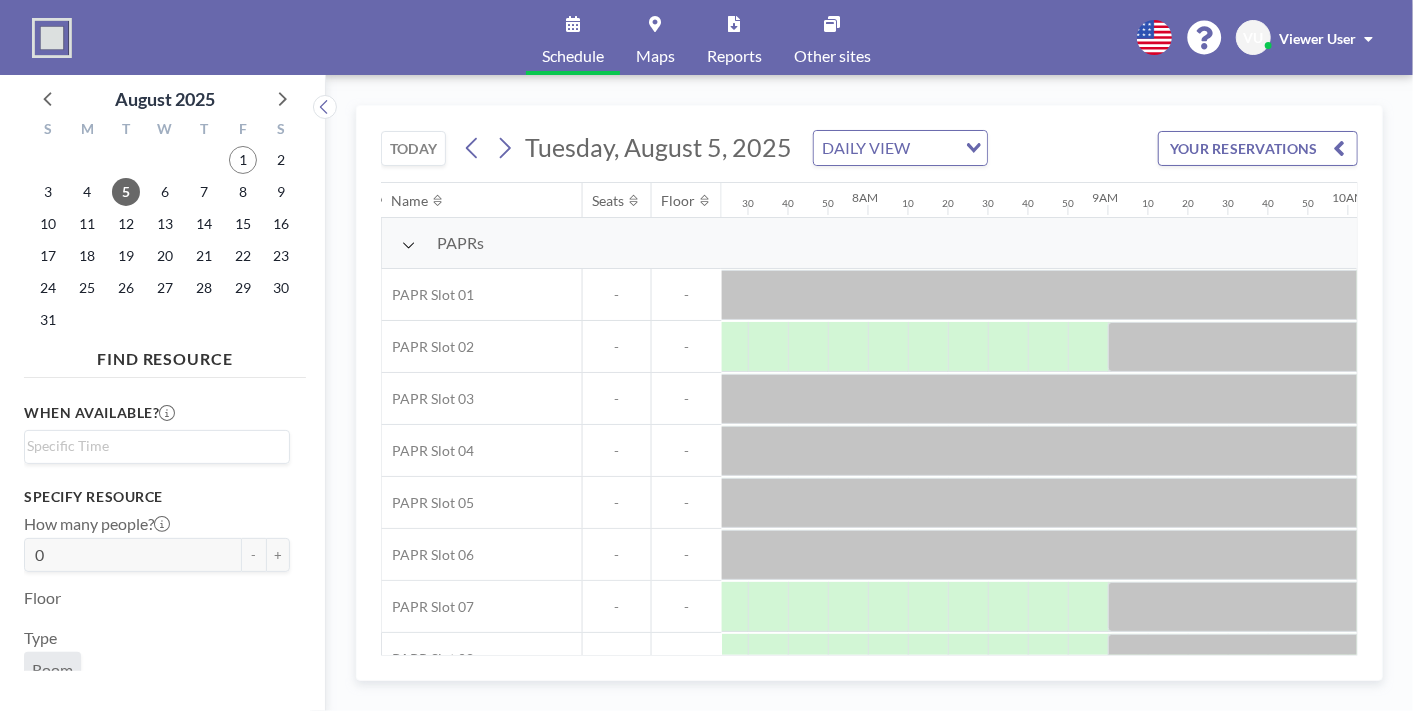 scroll, scrollTop: 0, scrollLeft: 1880, axis: horizontal 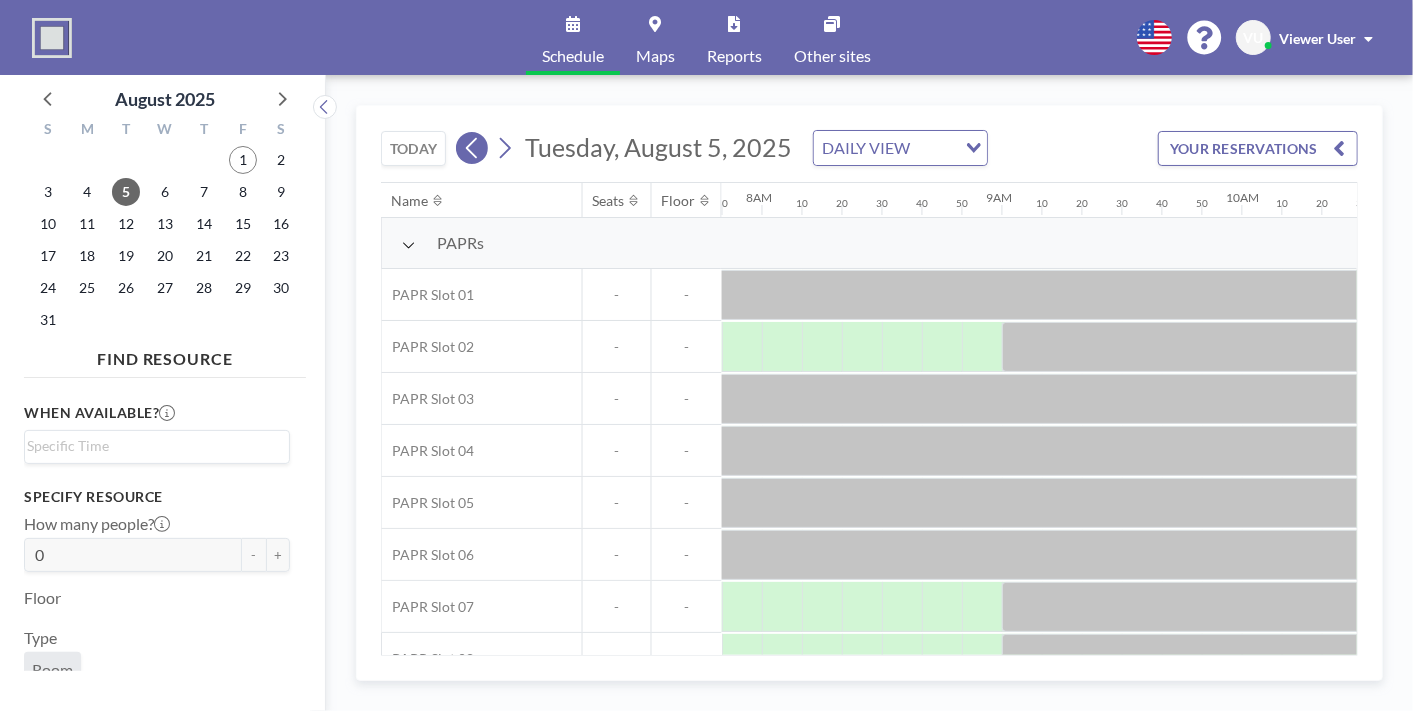 click 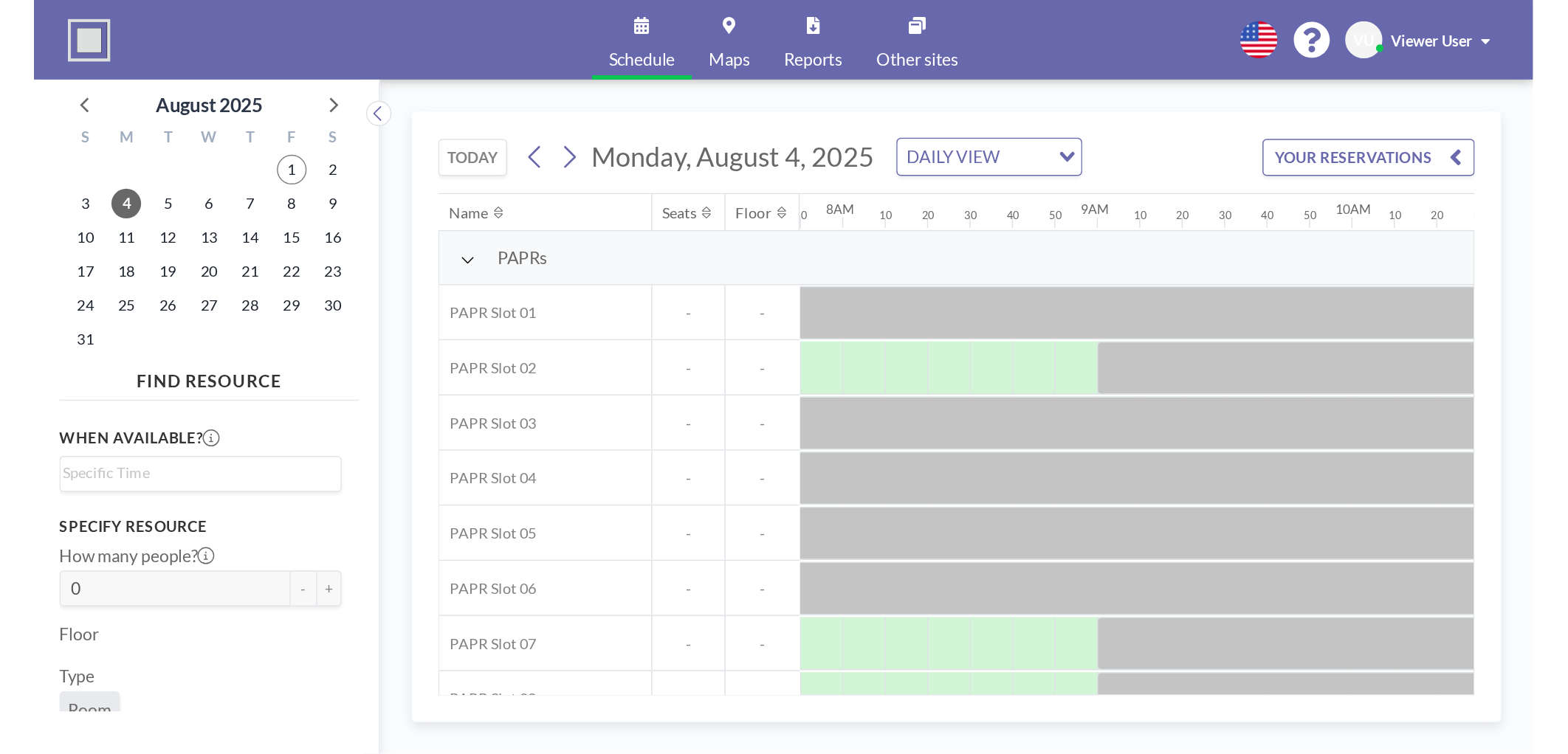 scroll, scrollTop: 0, scrollLeft: 1388, axis: horizontal 